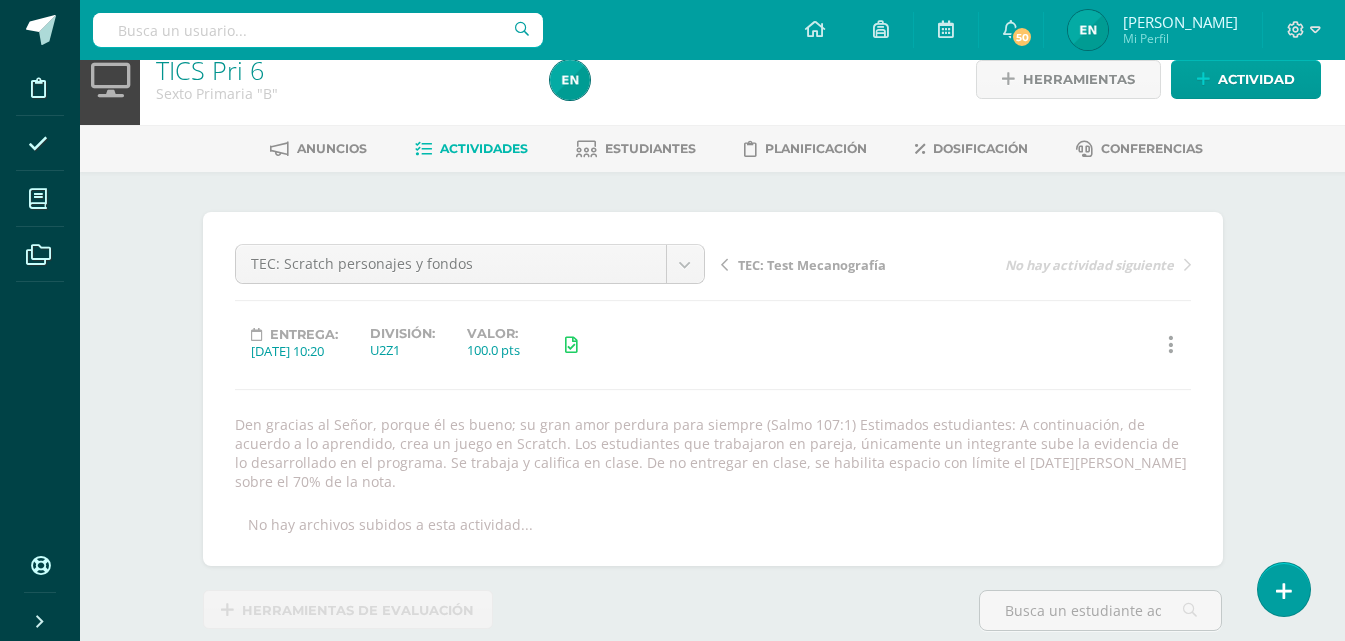 scroll, scrollTop: 0, scrollLeft: 0, axis: both 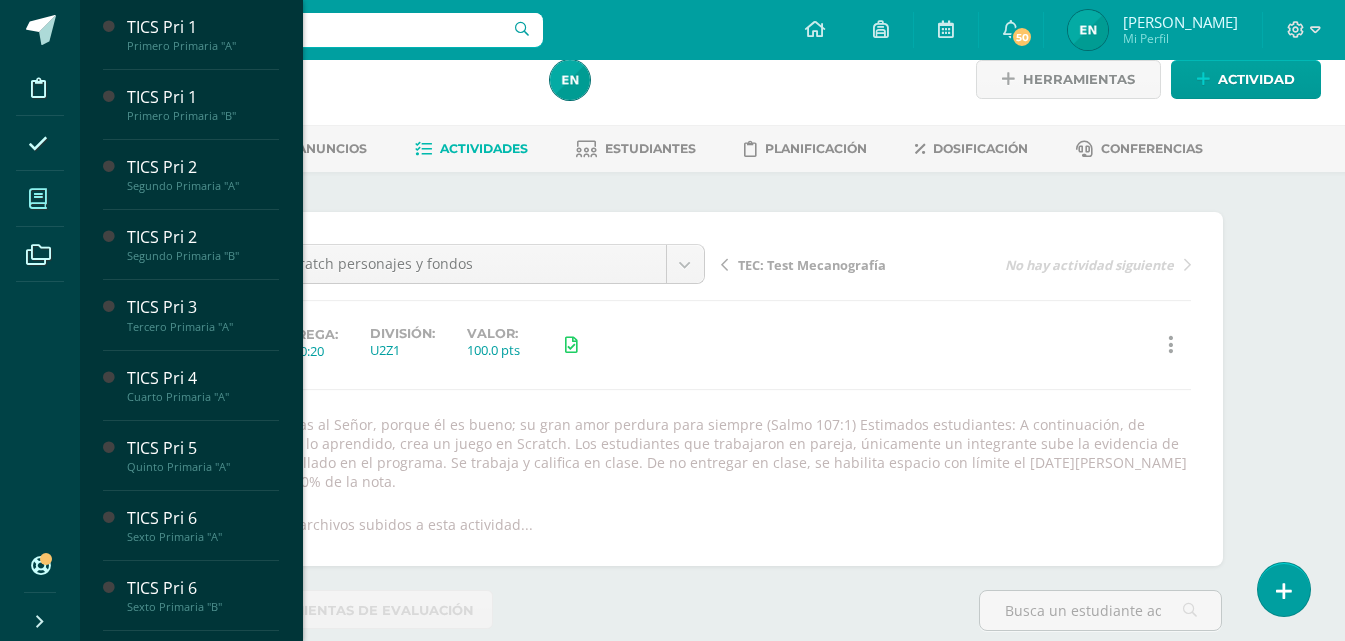 click at bounding box center [38, 198] 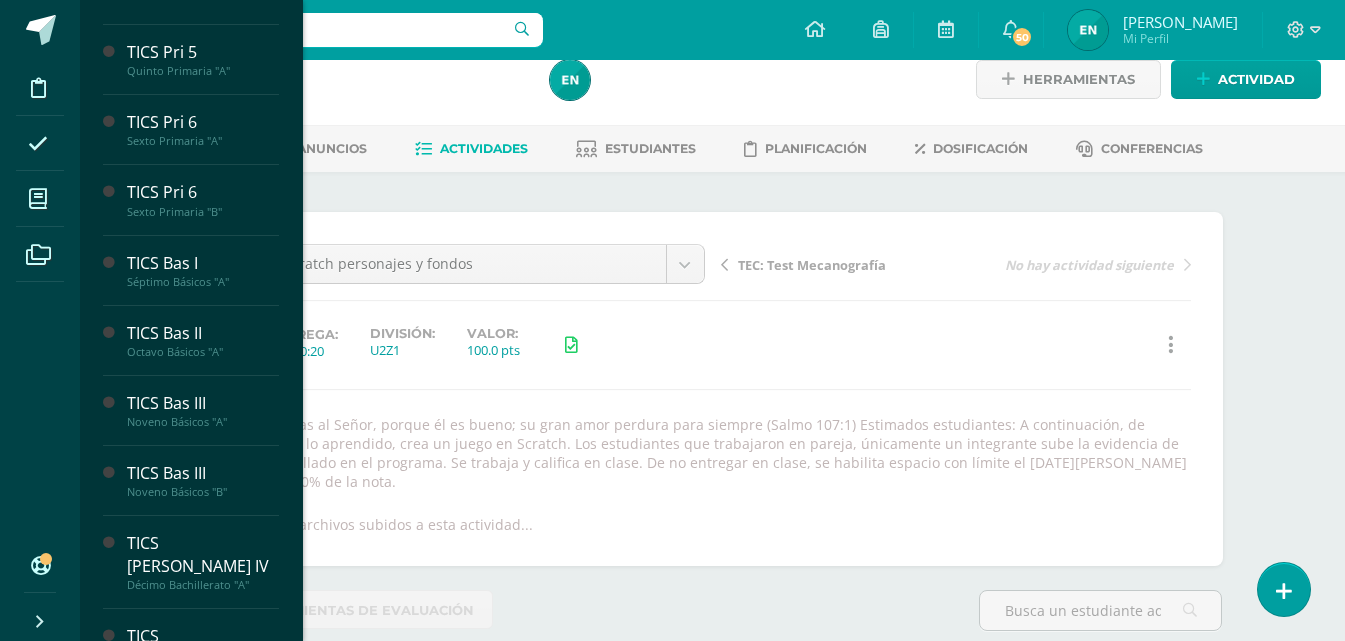scroll, scrollTop: 612, scrollLeft: 0, axis: vertical 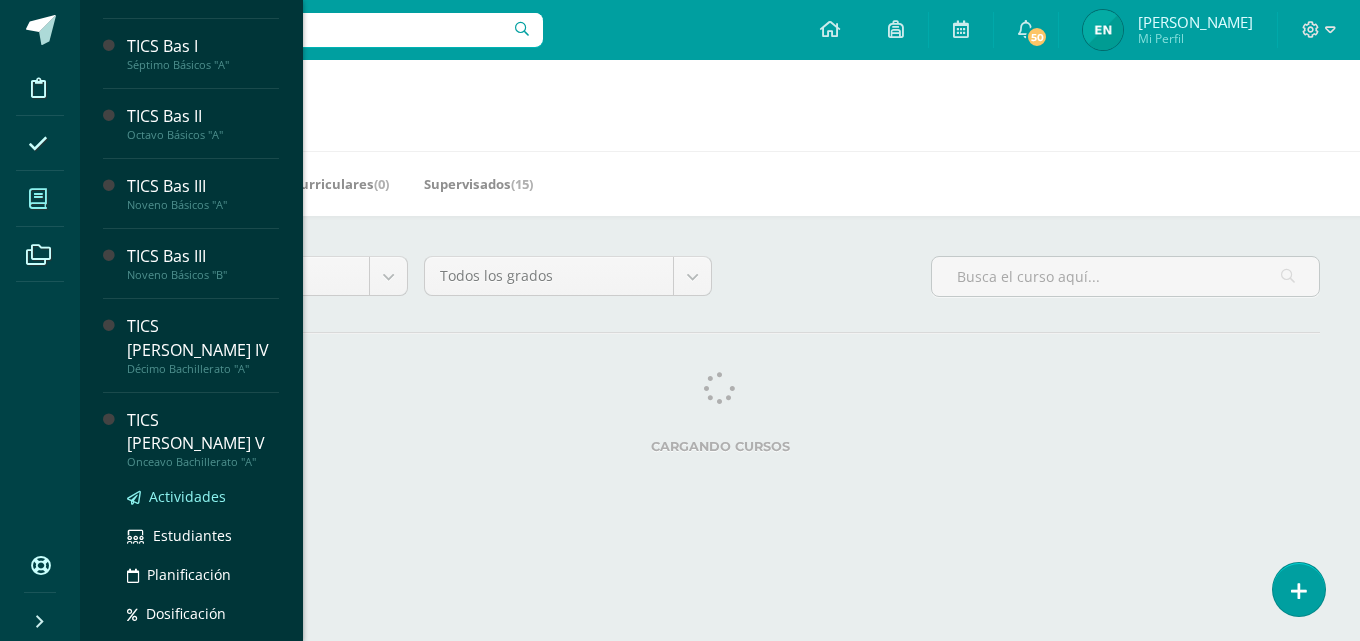 click on "Actividades" at bounding box center (187, 496) 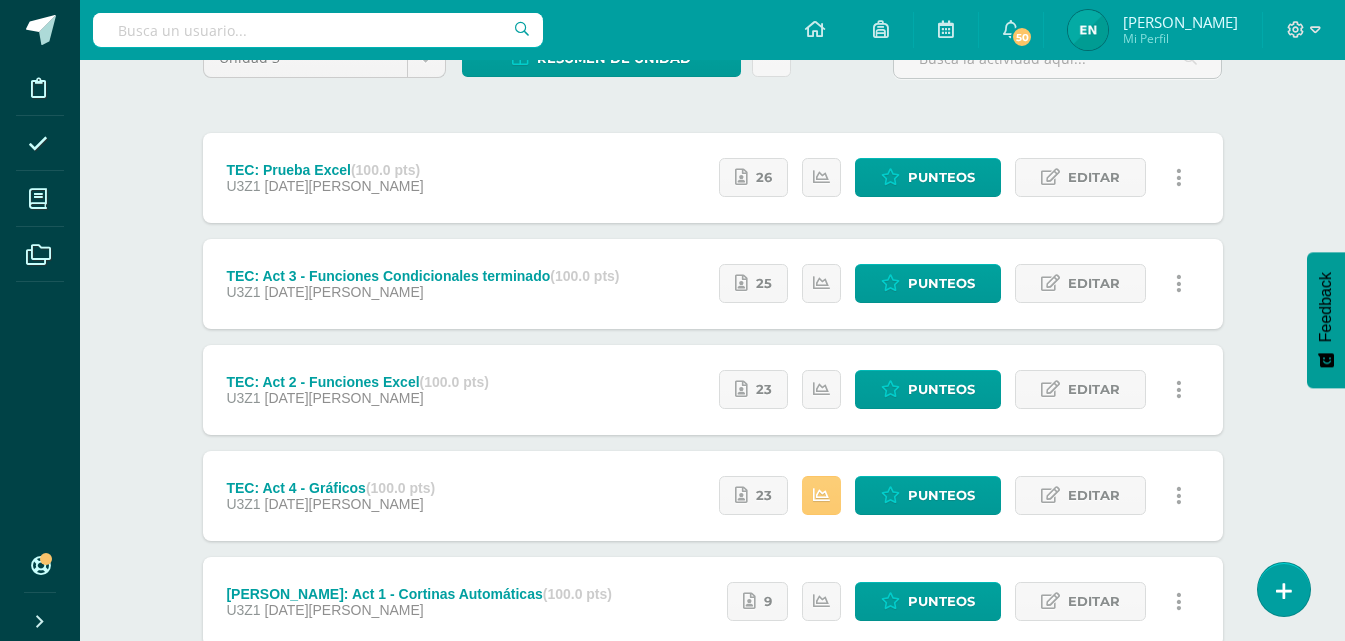 scroll, scrollTop: 300, scrollLeft: 0, axis: vertical 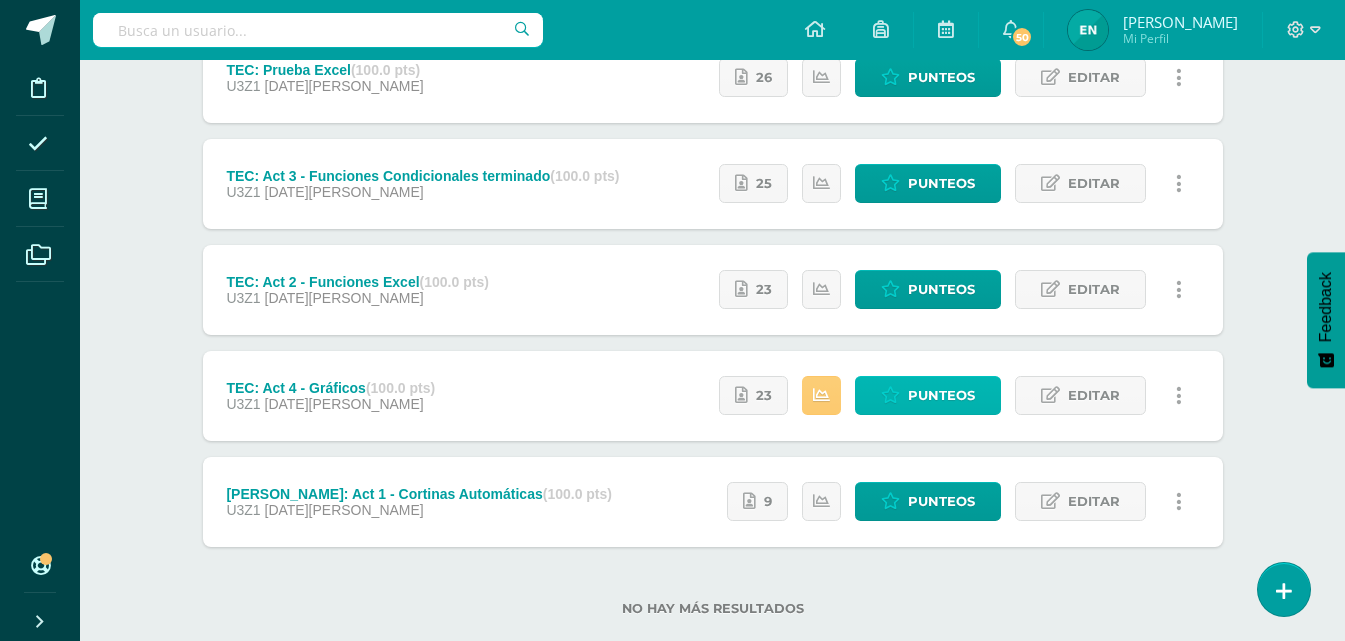click on "Punteos" at bounding box center [941, 395] 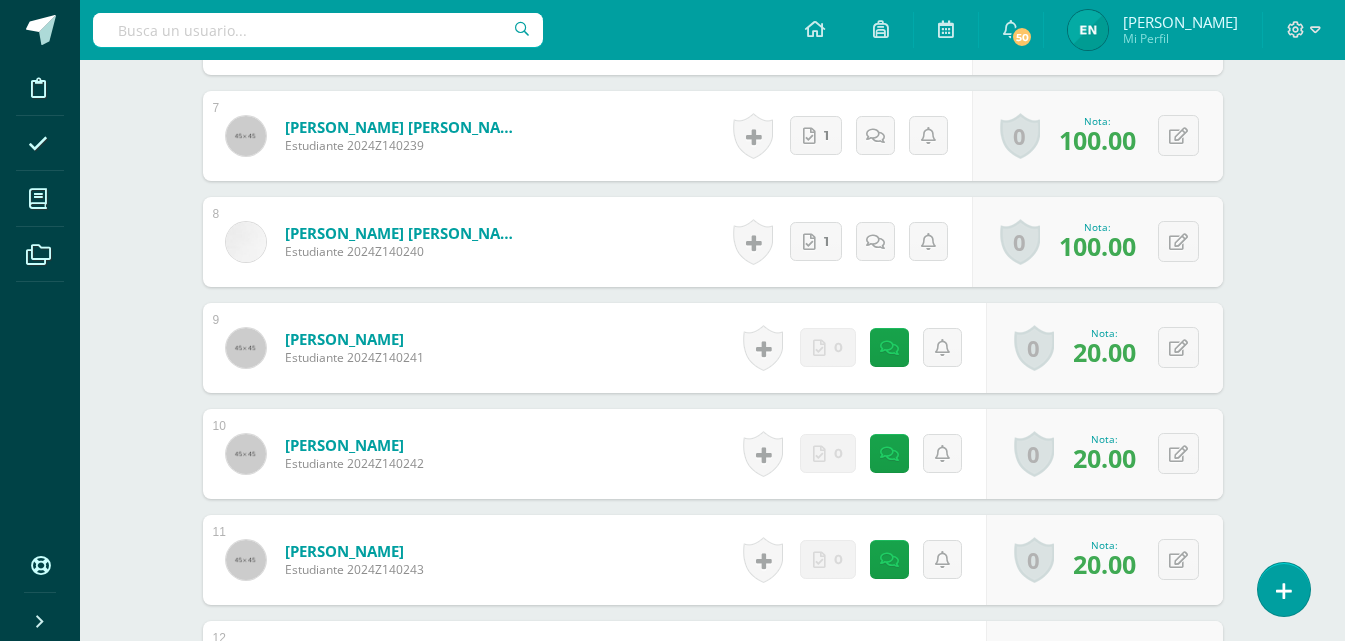 scroll, scrollTop: 1616, scrollLeft: 0, axis: vertical 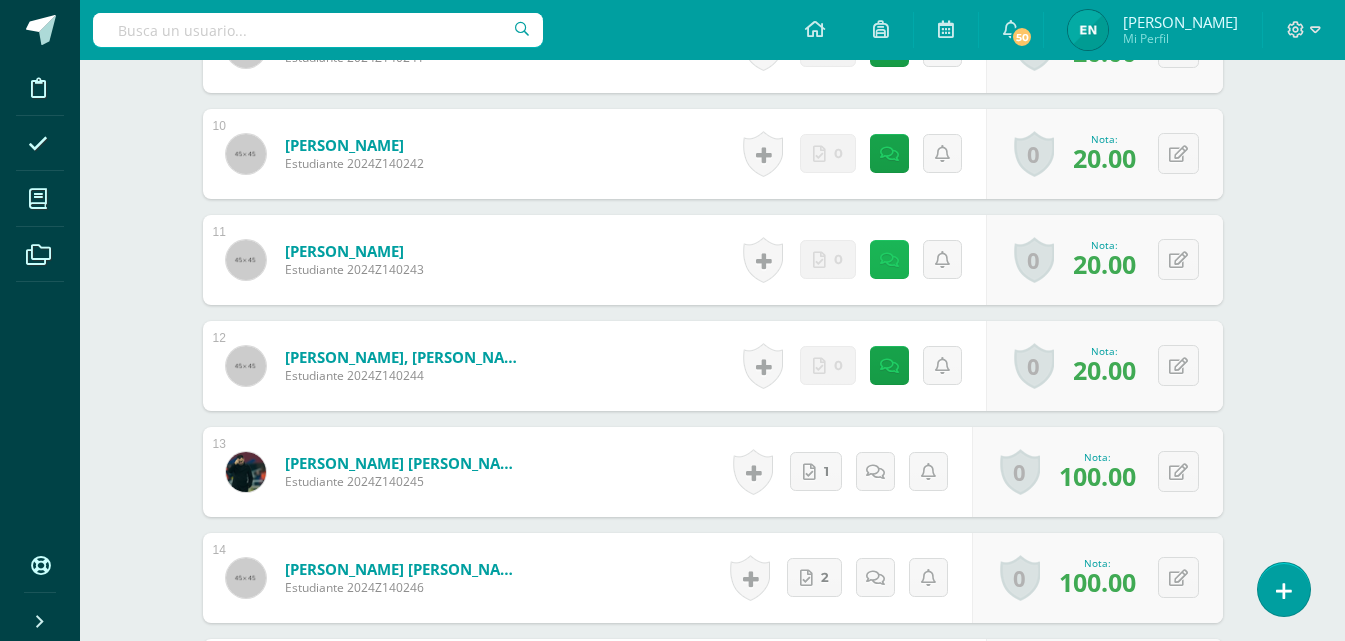 click at bounding box center [889, 259] 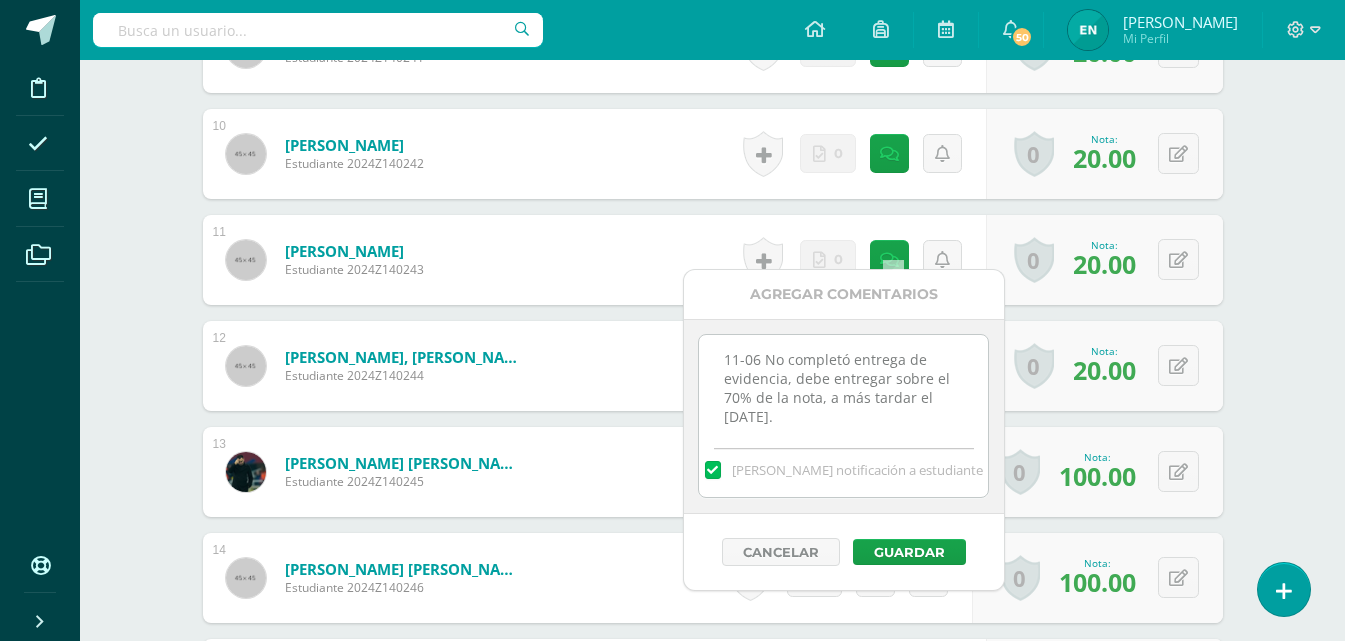 drag, startPoint x: 818, startPoint y: 418, endPoint x: 768, endPoint y: 358, distance: 78.10249 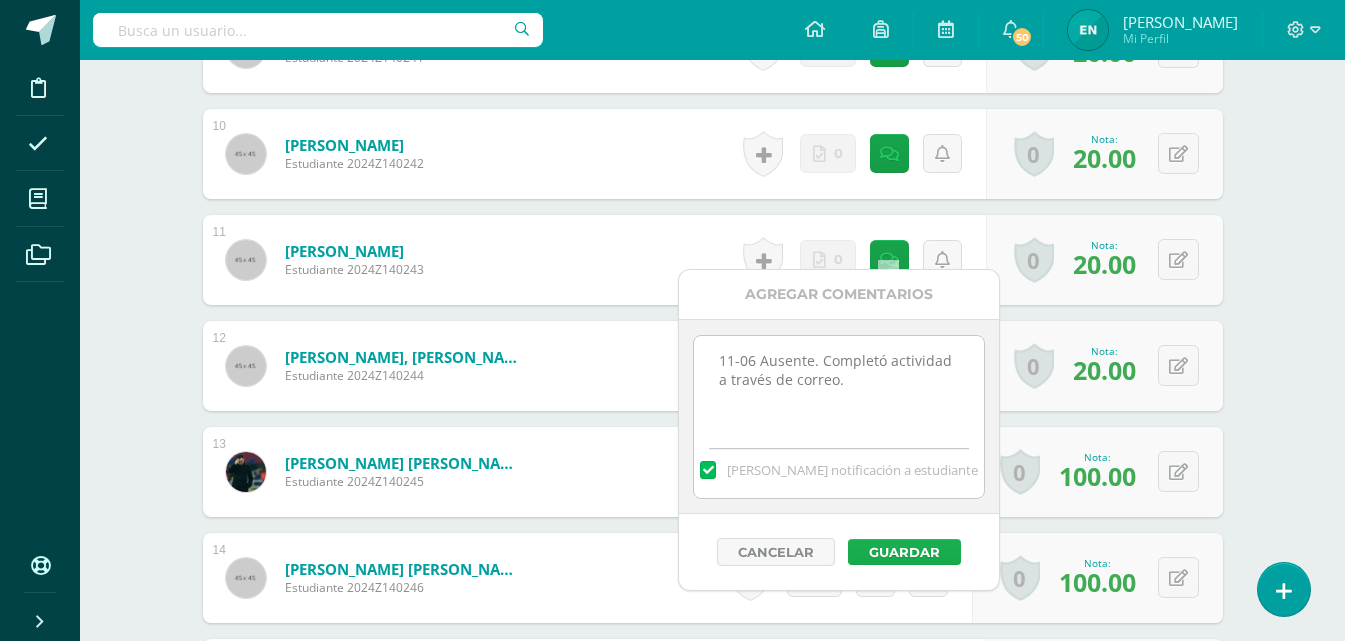 type on "11-06 Ausente. Completó actividad a través de correo." 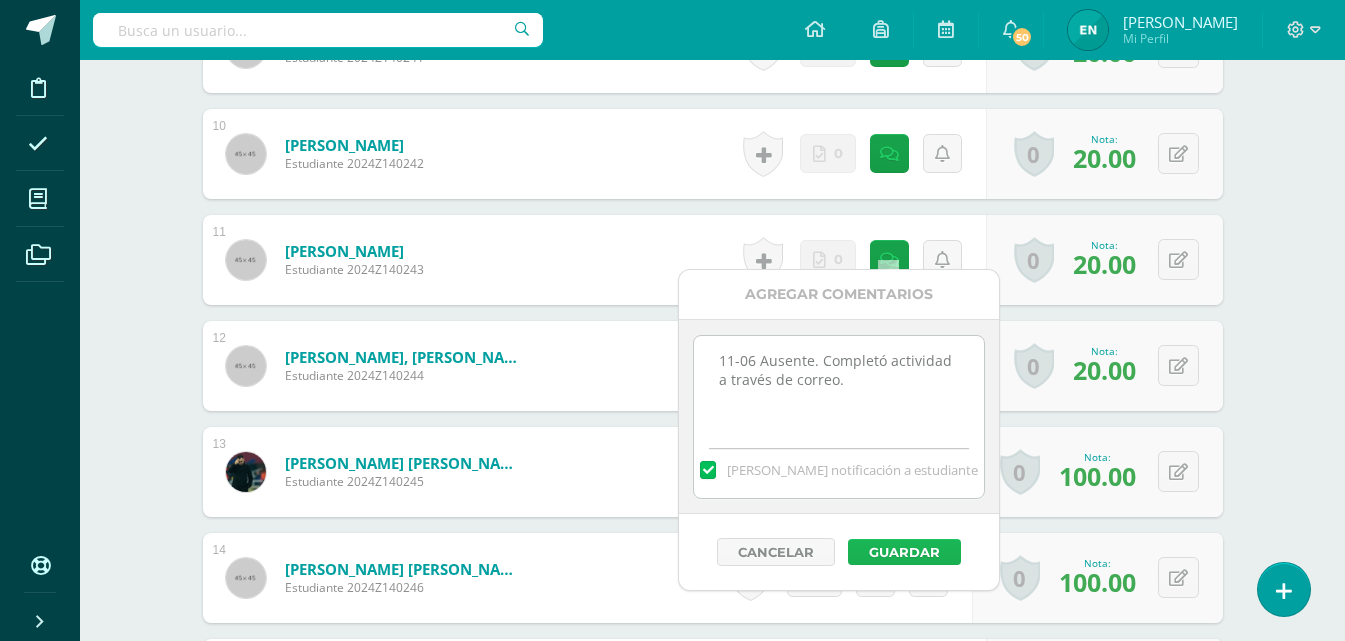 click on "Guardar" at bounding box center (904, 552) 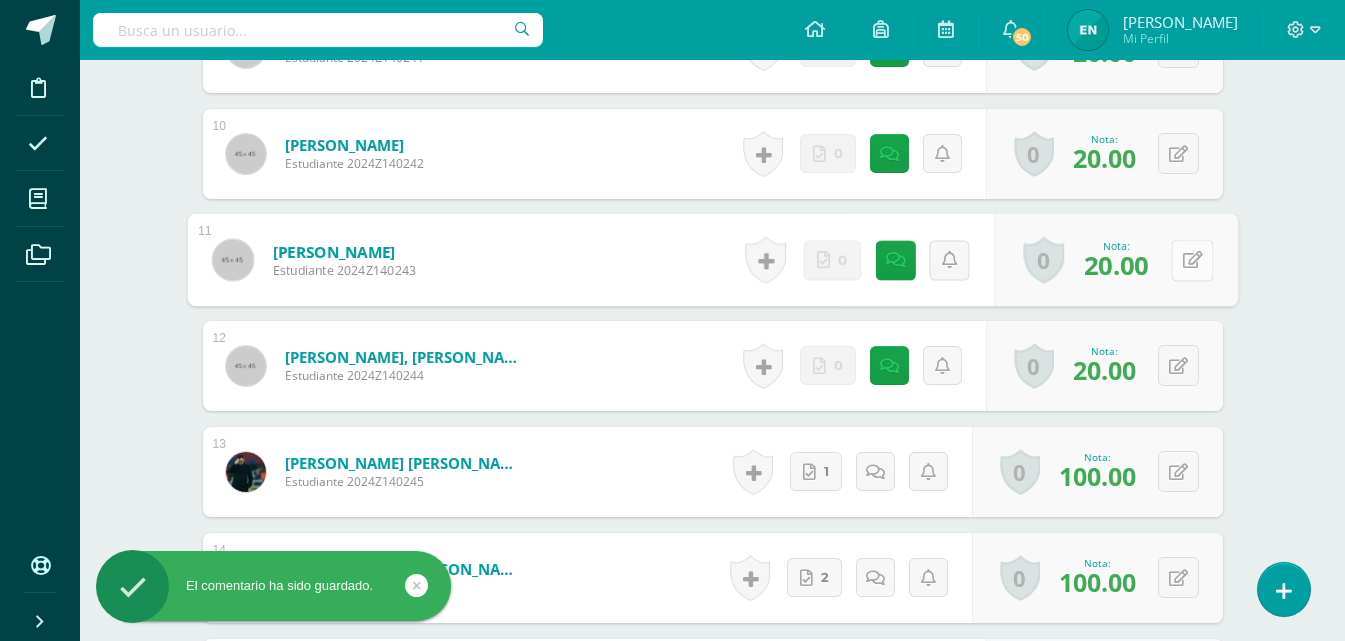 click at bounding box center (1192, 260) 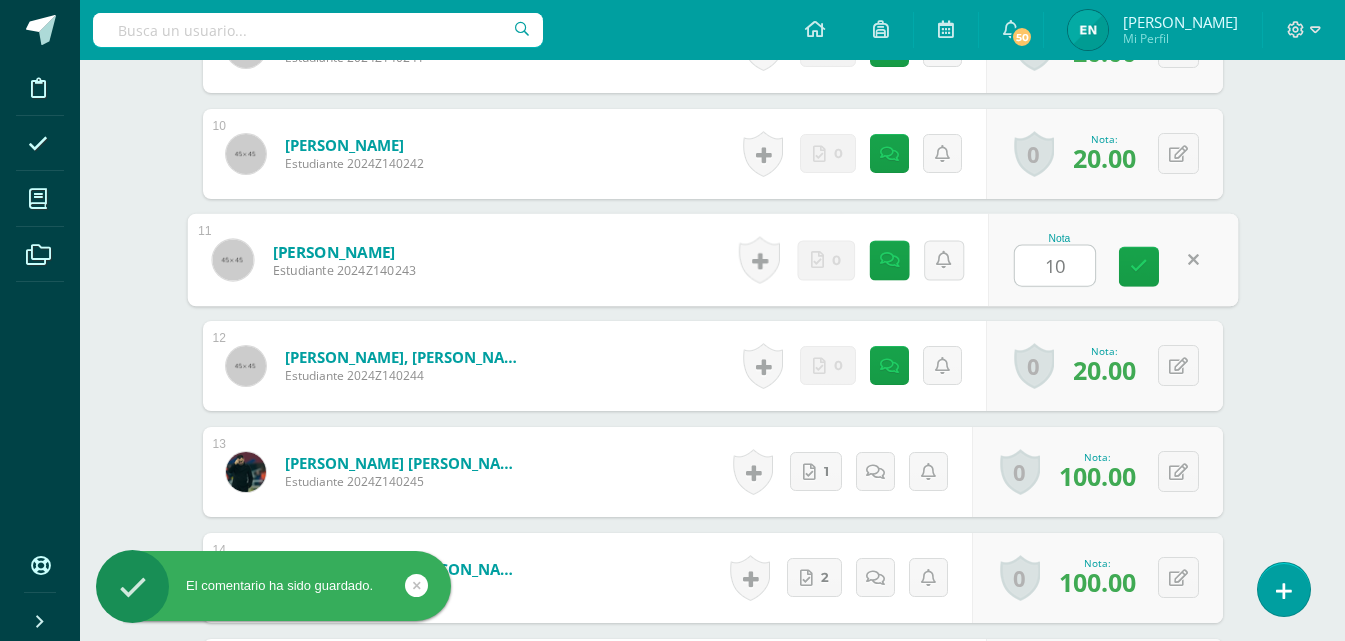 type on "100" 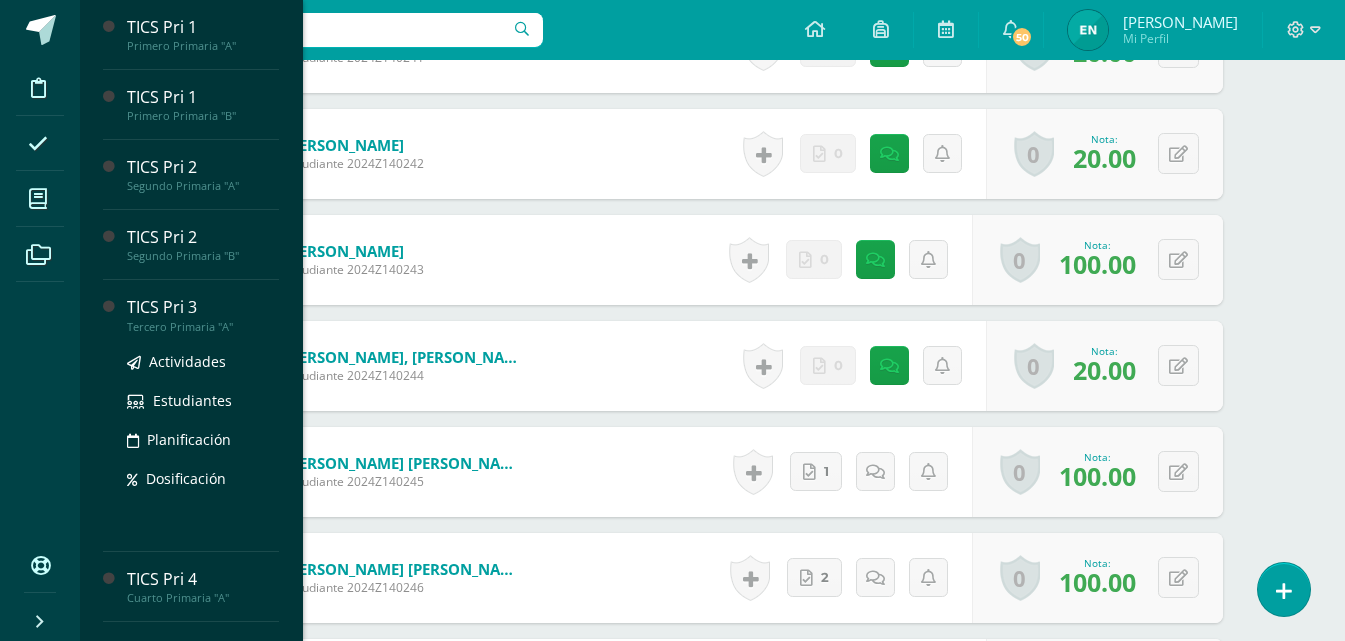 scroll, scrollTop: 500, scrollLeft: 0, axis: vertical 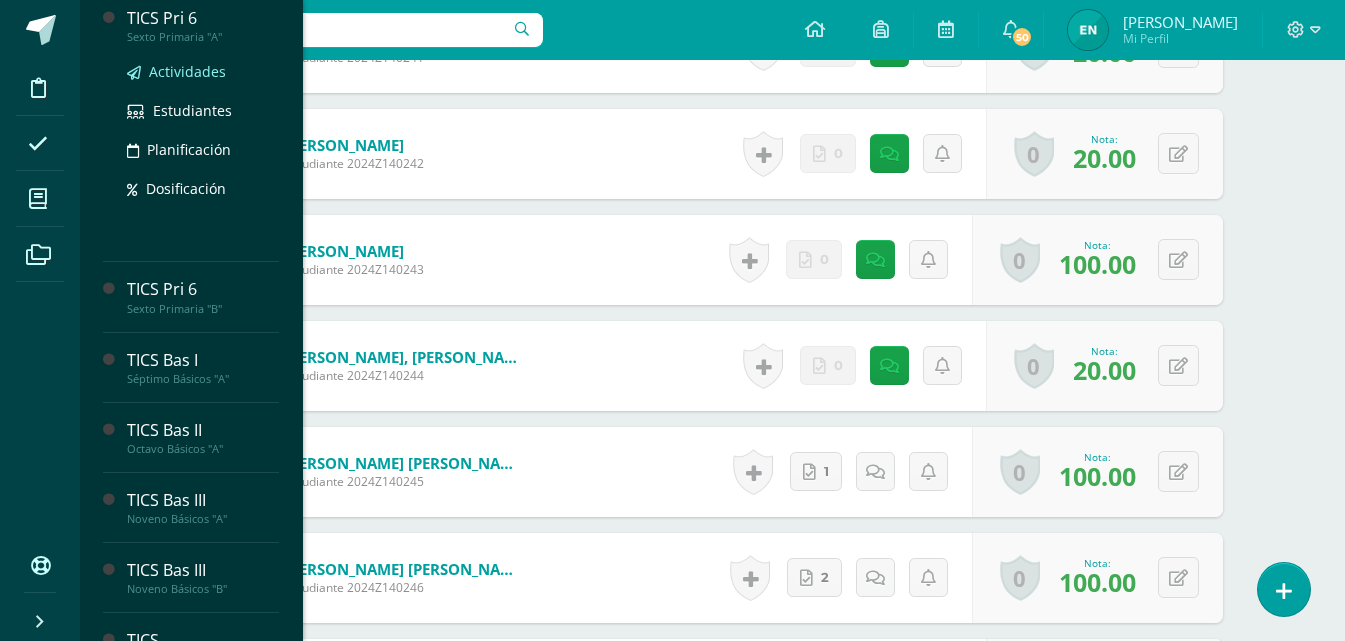 click on "Actividades" at bounding box center (187, 71) 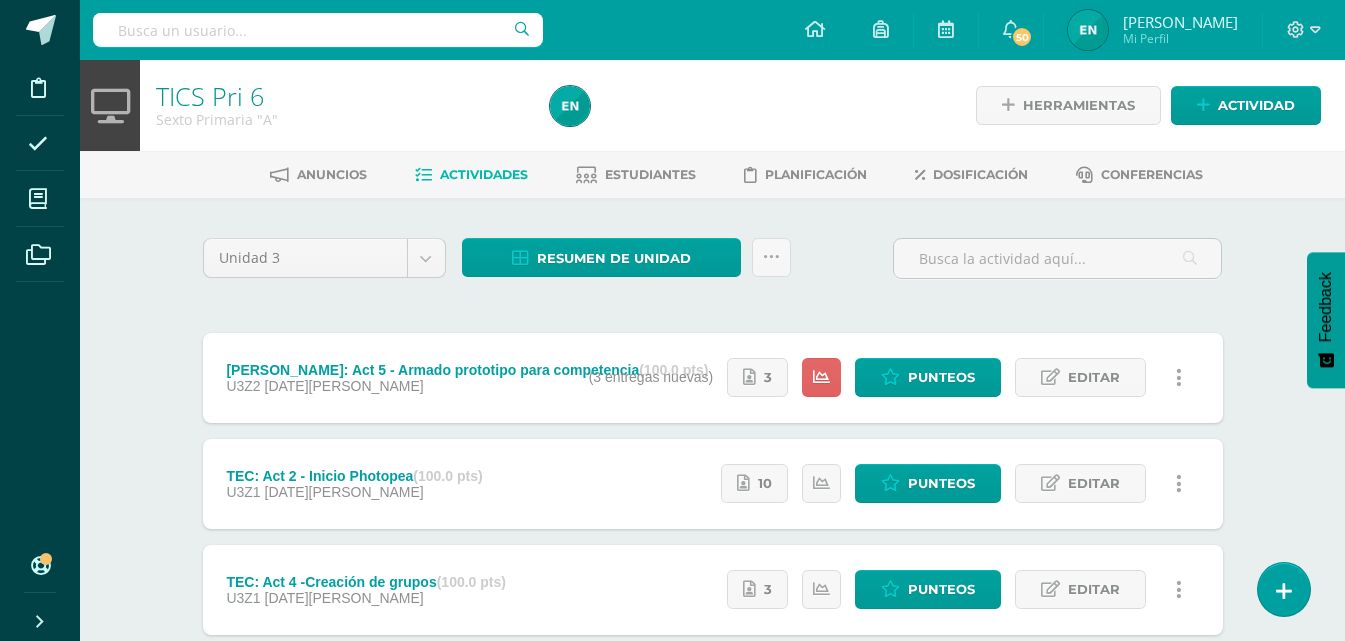 scroll, scrollTop: 100, scrollLeft: 0, axis: vertical 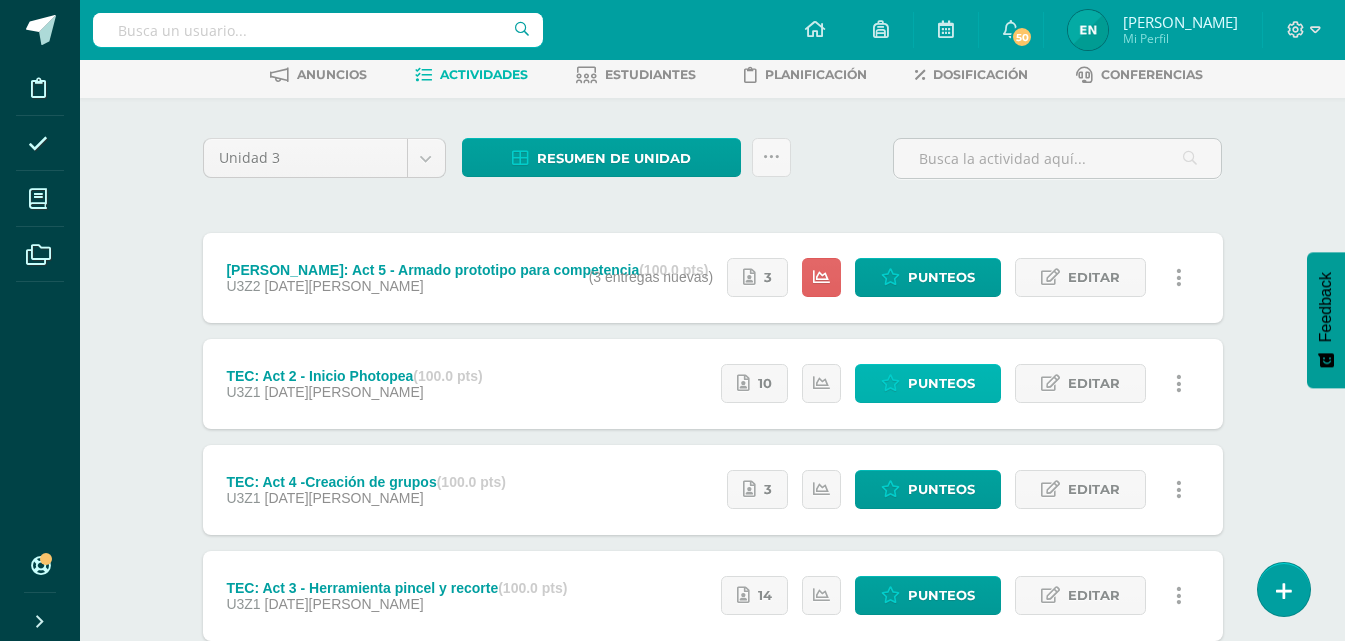 click on "Punteos" at bounding box center [941, 383] 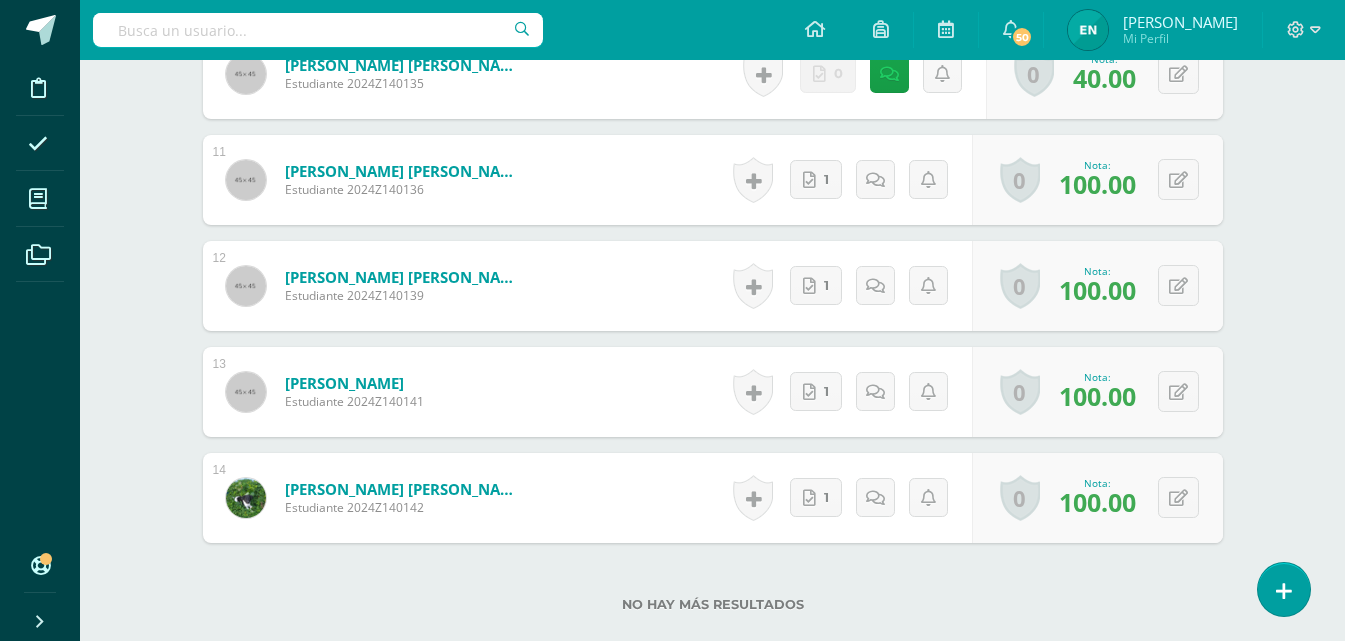 scroll, scrollTop: 1653, scrollLeft: 0, axis: vertical 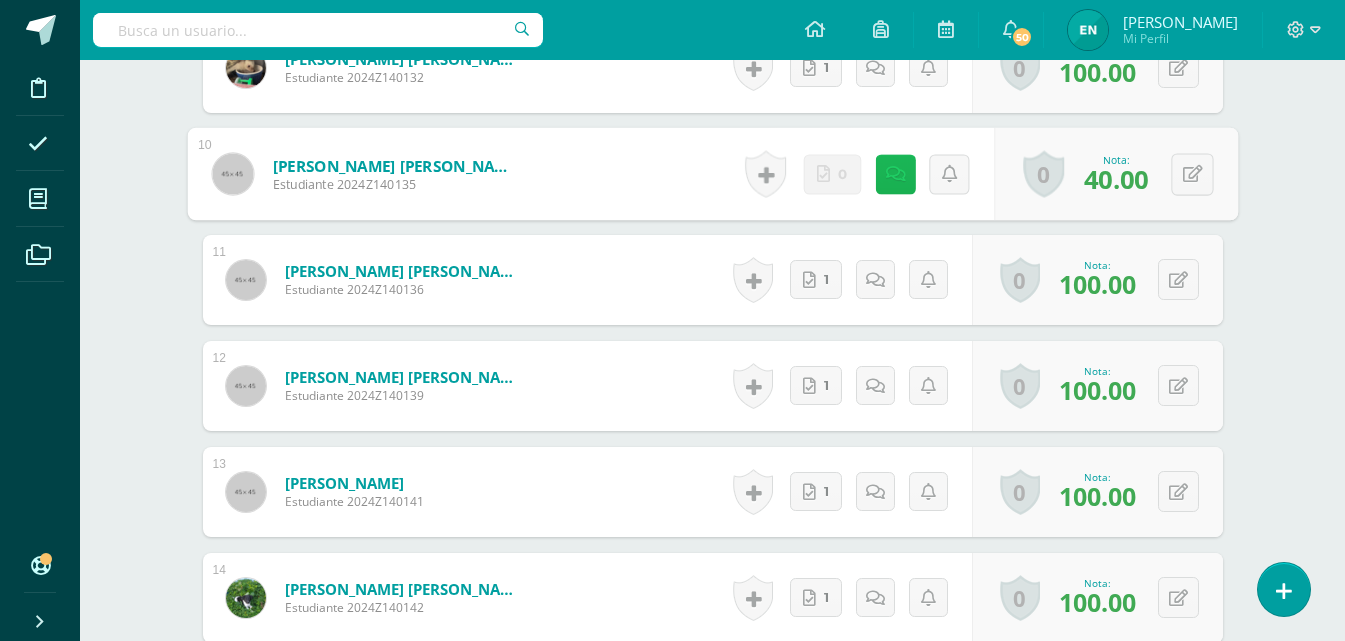 click at bounding box center (895, 174) 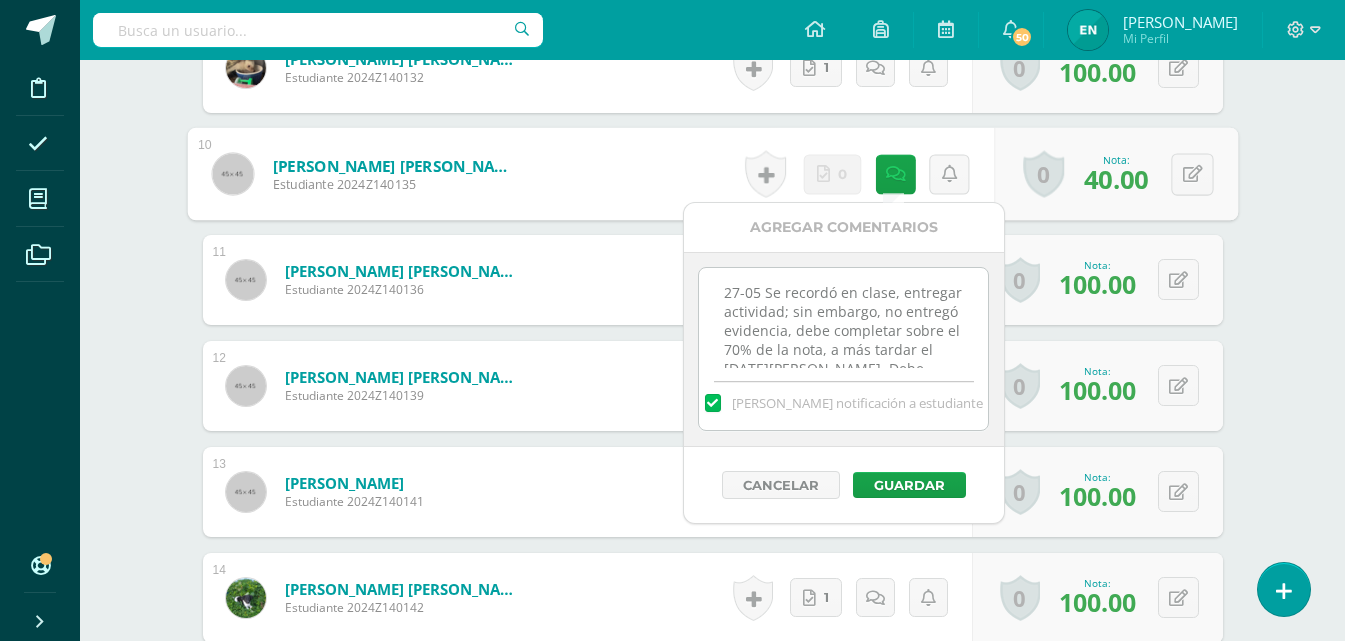 click on "27-05 Se recordó en clase, entregar actividad; sin embargo, no entregó evidencia, debe completar sobre el 70% de la nota, a más tardar el 11 de junio. Debe completar con el 50% de la nota a más tardar el día 2 de julio." at bounding box center (843, 318) 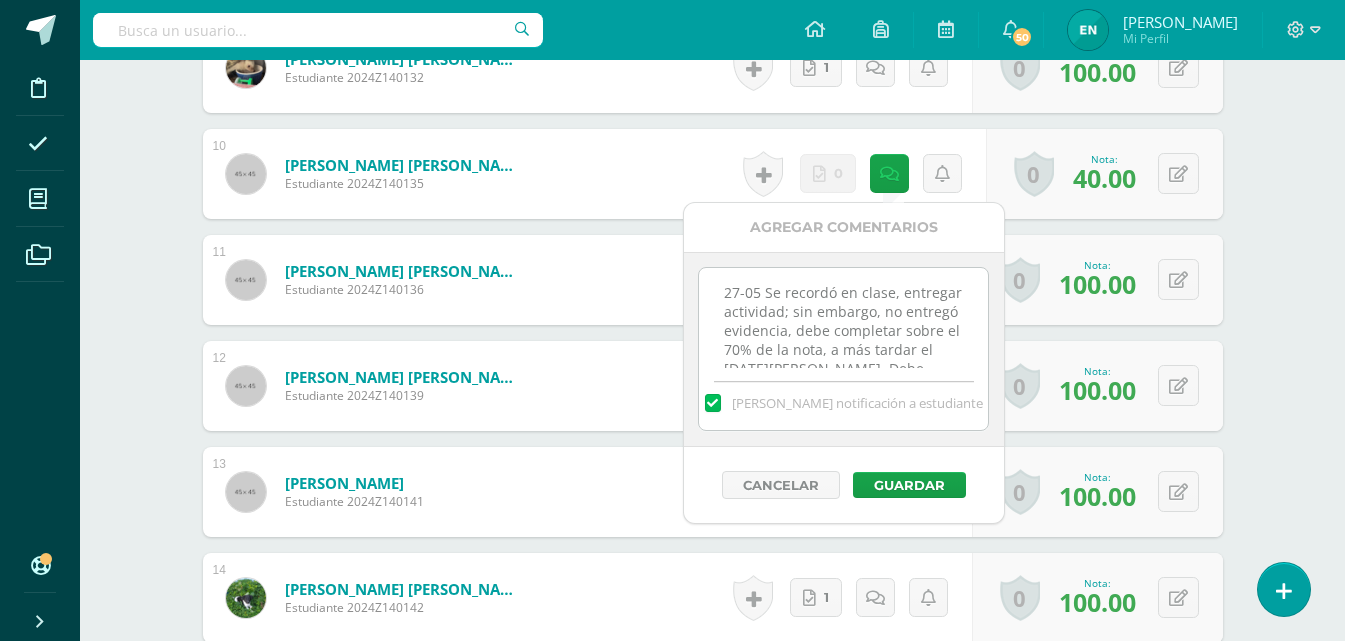 click on "27-05 Se recordó en clase, entregar actividad; sin embargo, no entregó evidencia, debe completar sobre el 70% de la nota, a más tardar el 11 de junio. Debe completar con el 50% de la nota a más tardar el día 2 de julio." at bounding box center (843, 318) 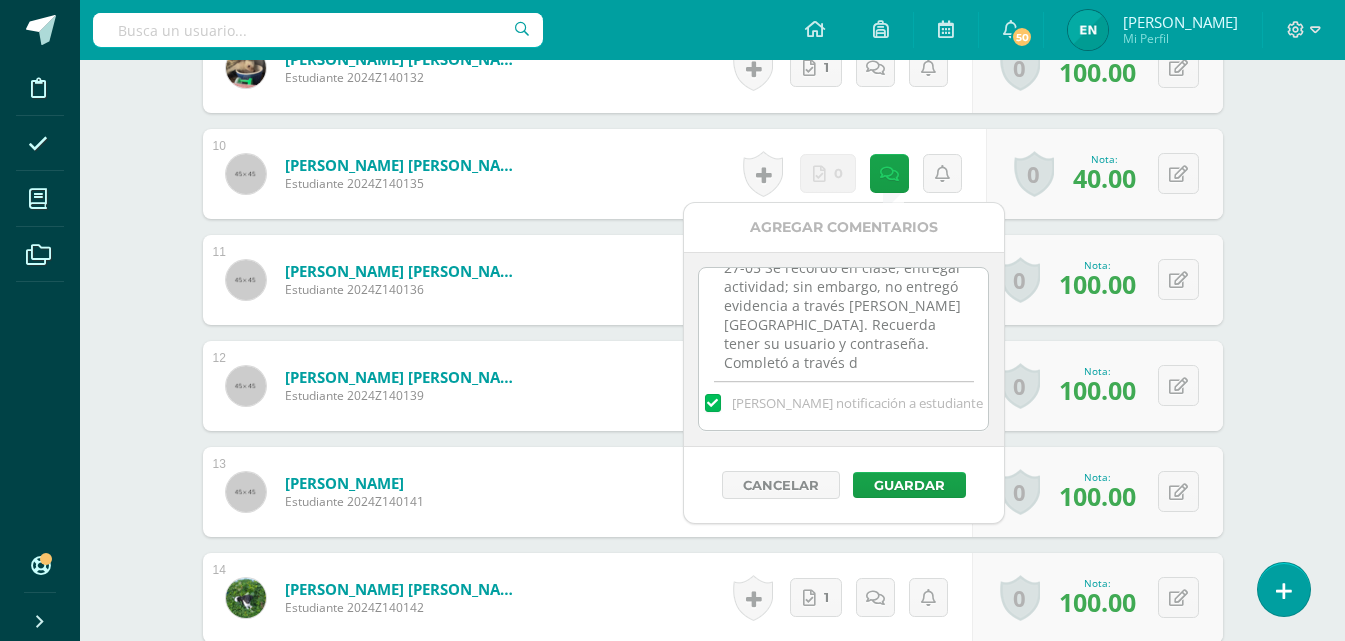scroll, scrollTop: 44, scrollLeft: 0, axis: vertical 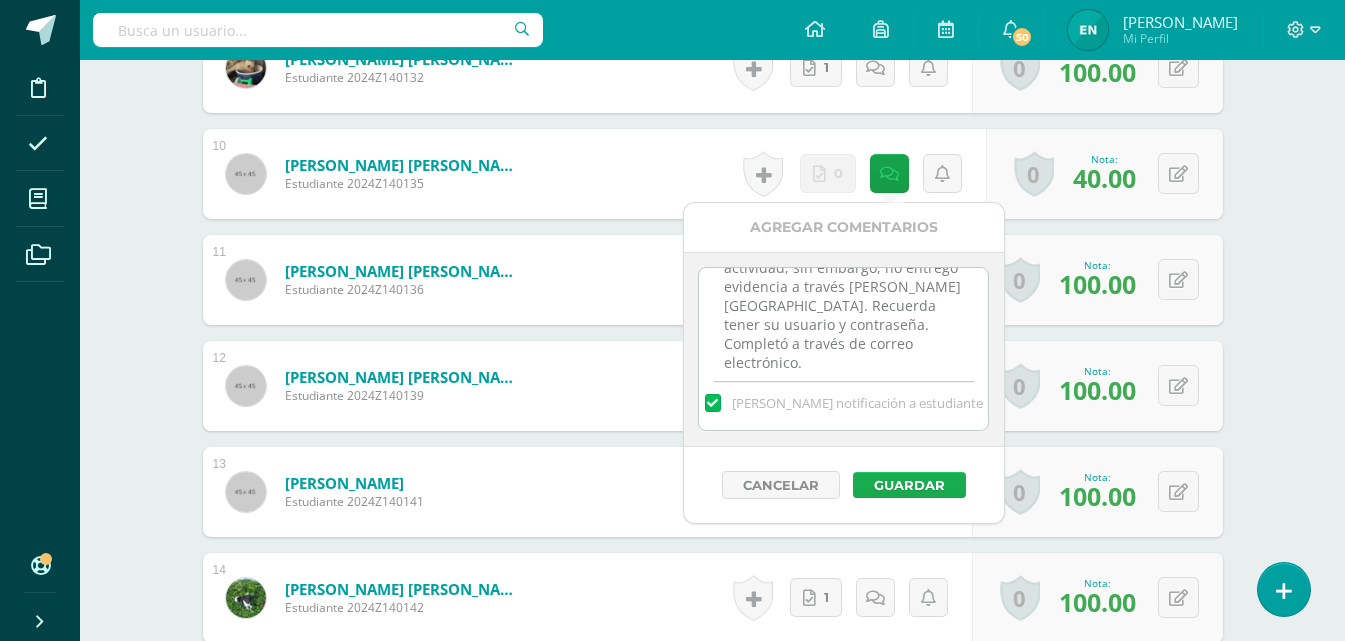 type on "27-05 Se recordó en clase, entregar actividad; sin embargo, no entregó evidencia a través de Edoo. Recuerda tener su usuario y contraseña. Completó a través de correo electrónico." 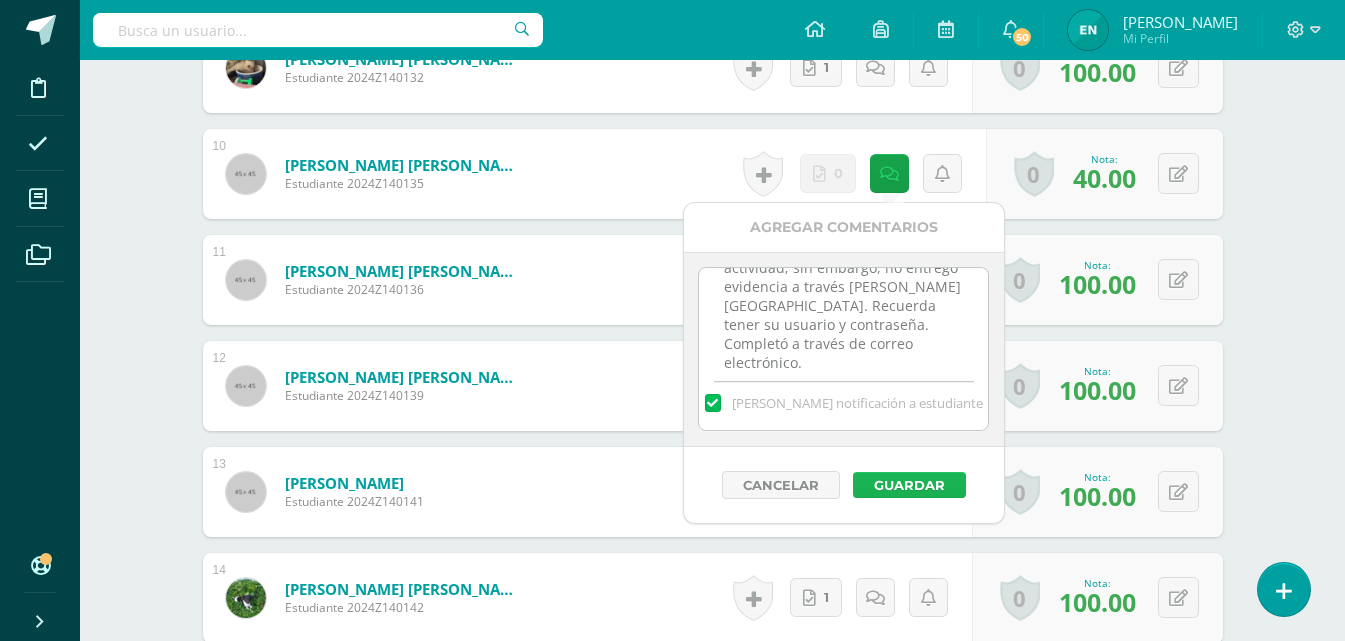 click on "Guardar" at bounding box center [909, 485] 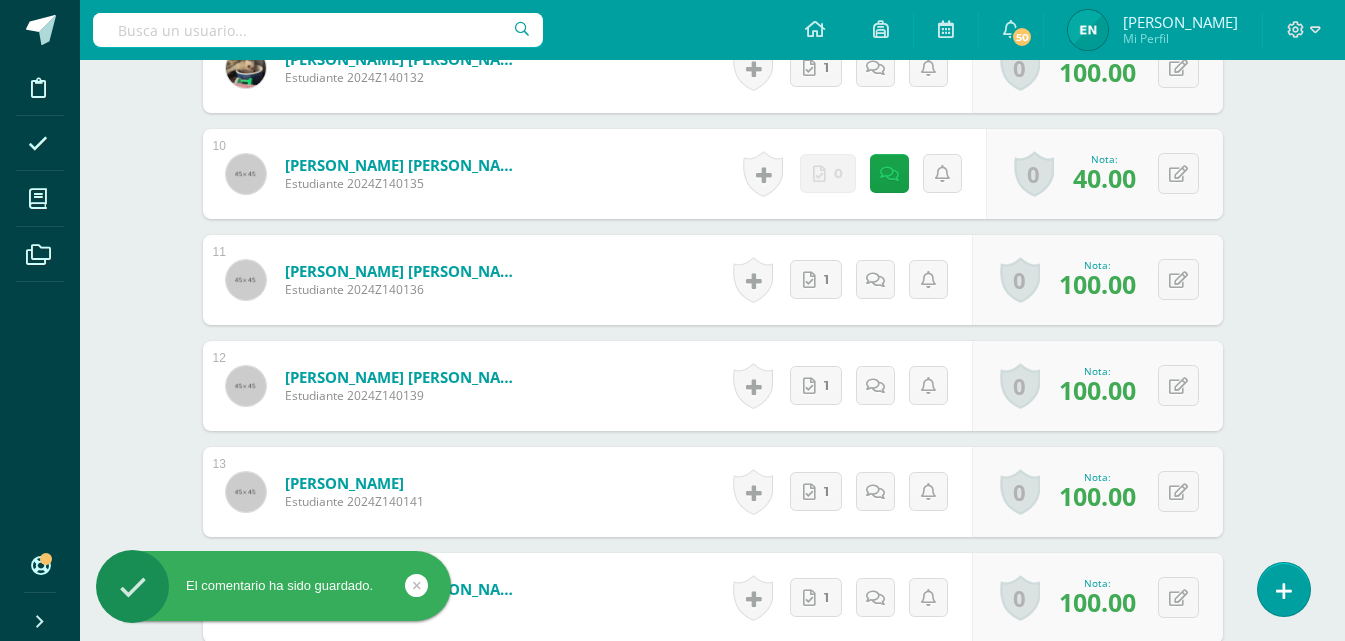 click on "0
Logros
Logros obtenidos
Aún no hay logros agregados
Nota:
40.00" at bounding box center [1104, 174] 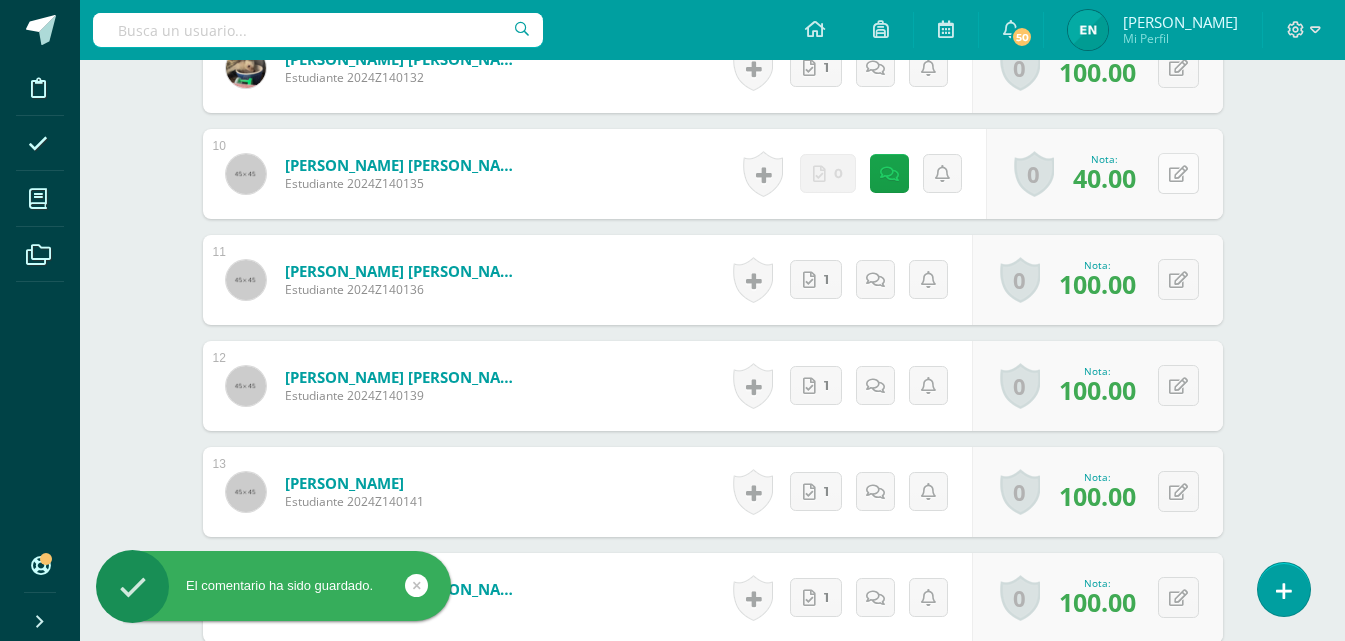 click at bounding box center (1178, 174) 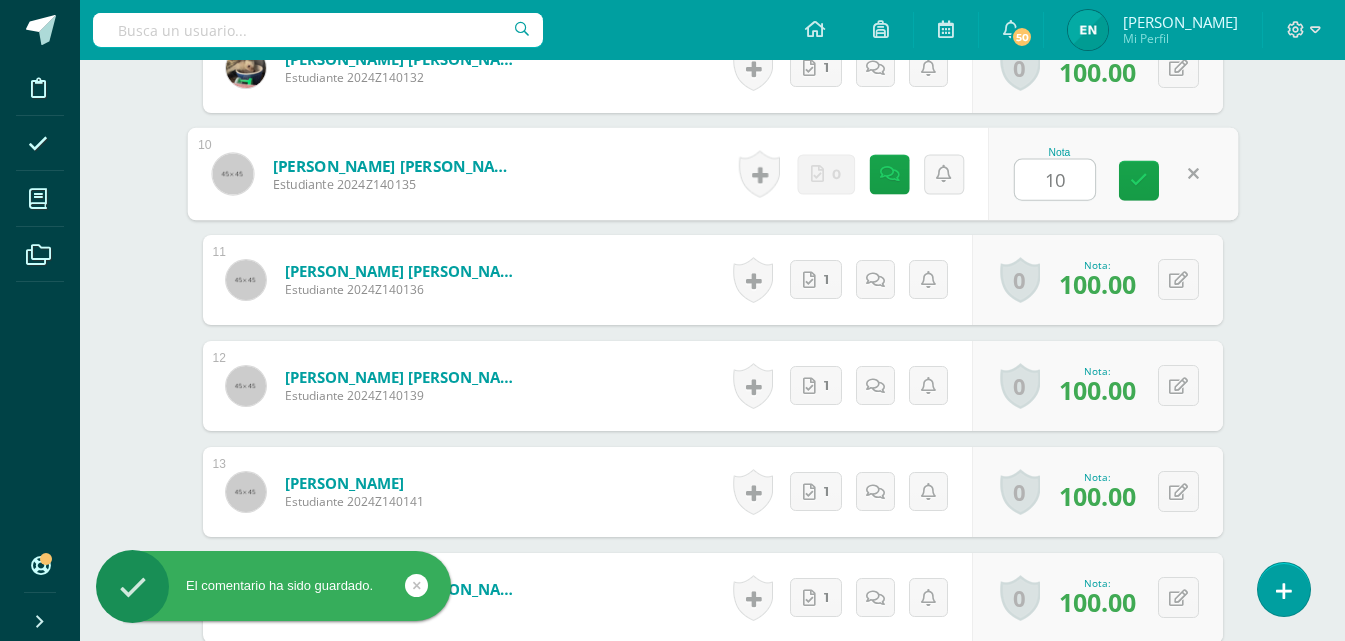 type on "100" 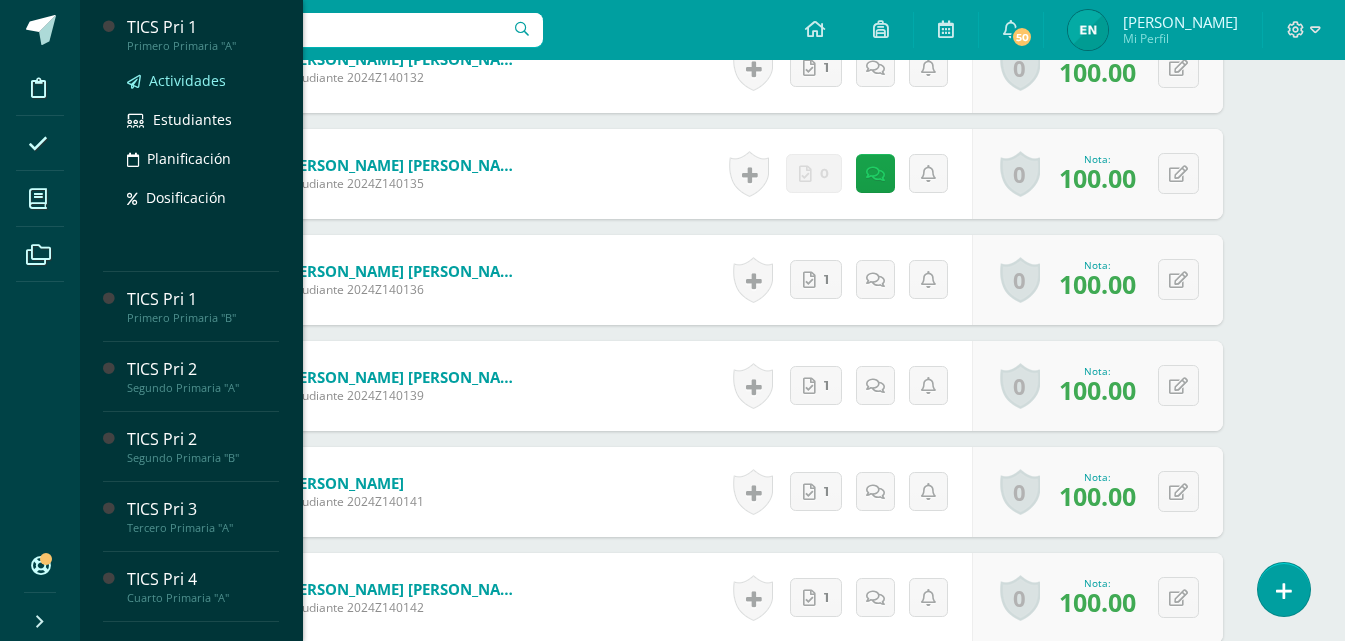 click on "Actividades" at bounding box center (187, 80) 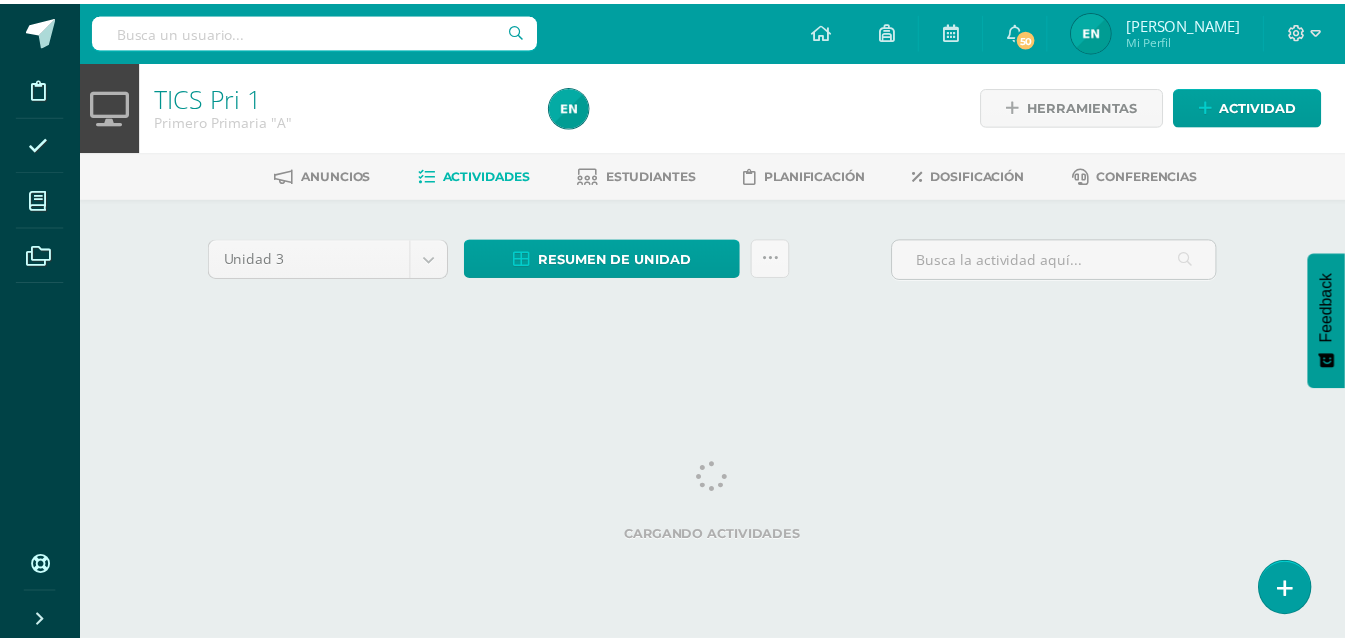 scroll, scrollTop: 0, scrollLeft: 0, axis: both 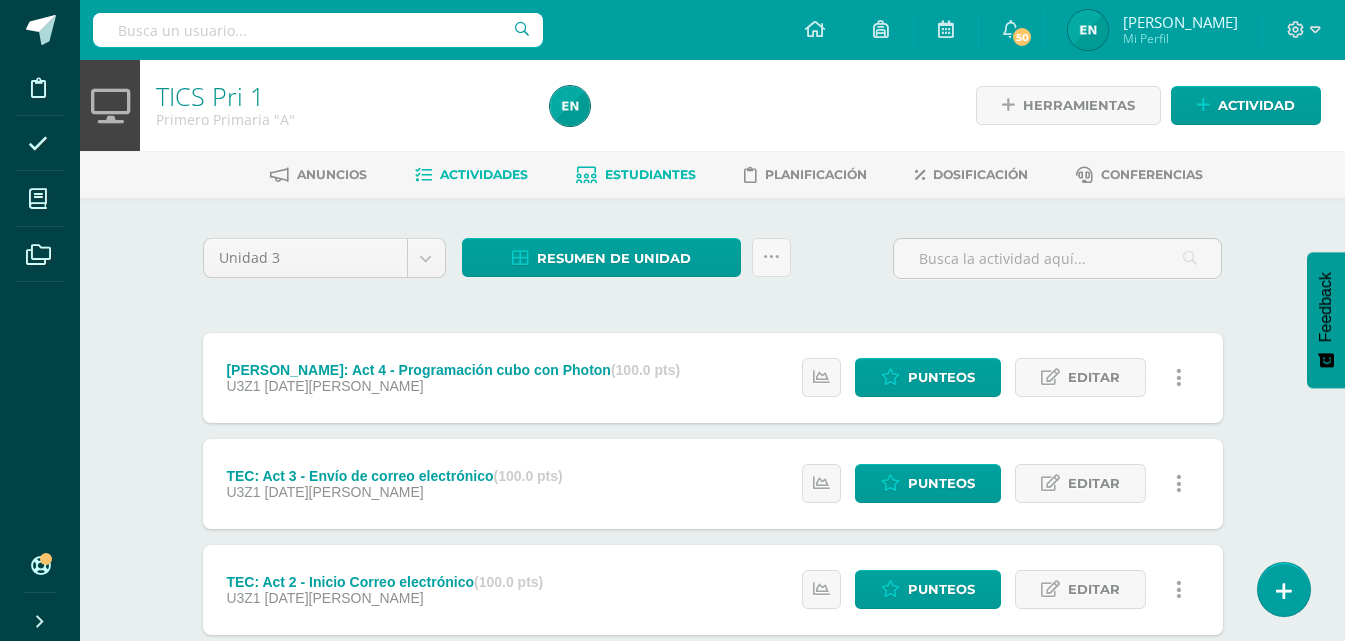 click on "Estudiantes" at bounding box center [636, 175] 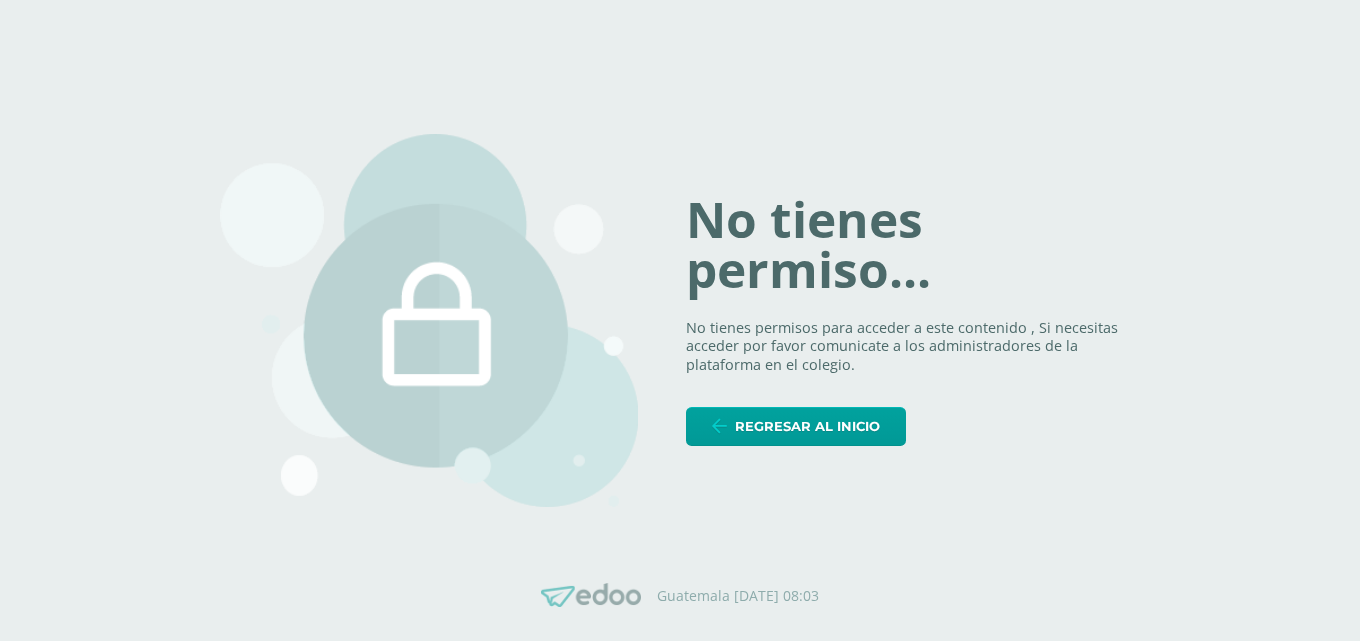 scroll, scrollTop: 0, scrollLeft: 0, axis: both 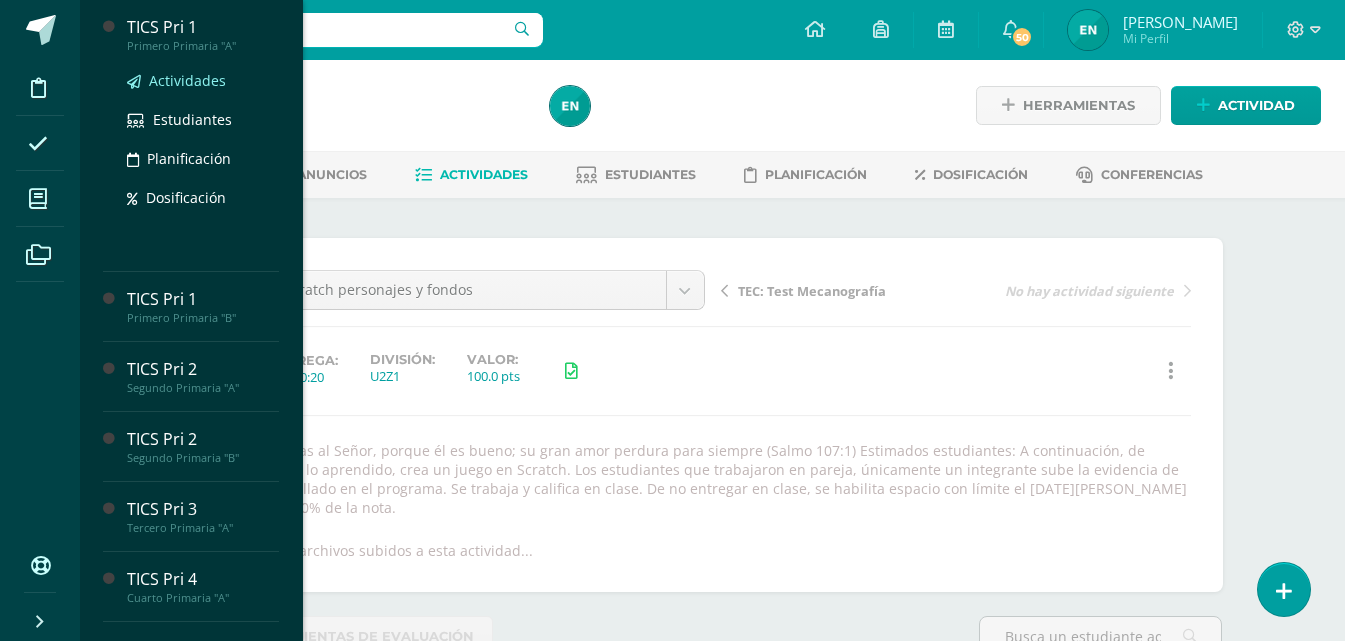 click on "Actividades" at bounding box center [203, 80] 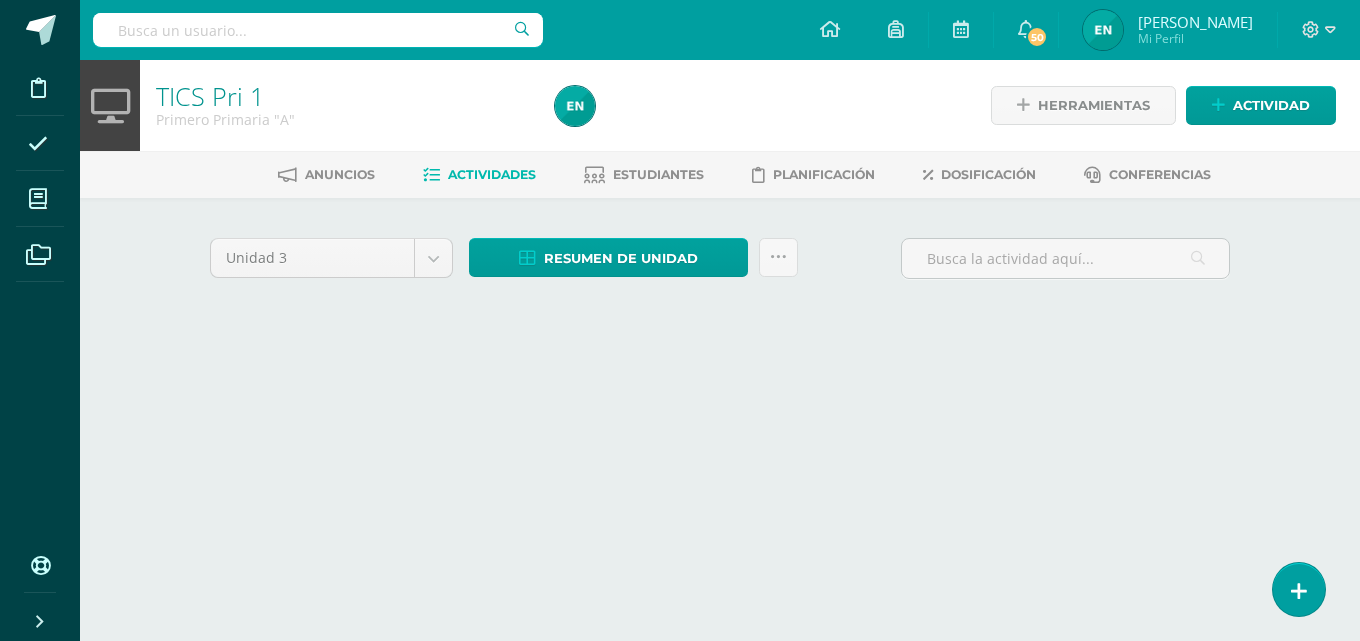 scroll, scrollTop: 0, scrollLeft: 0, axis: both 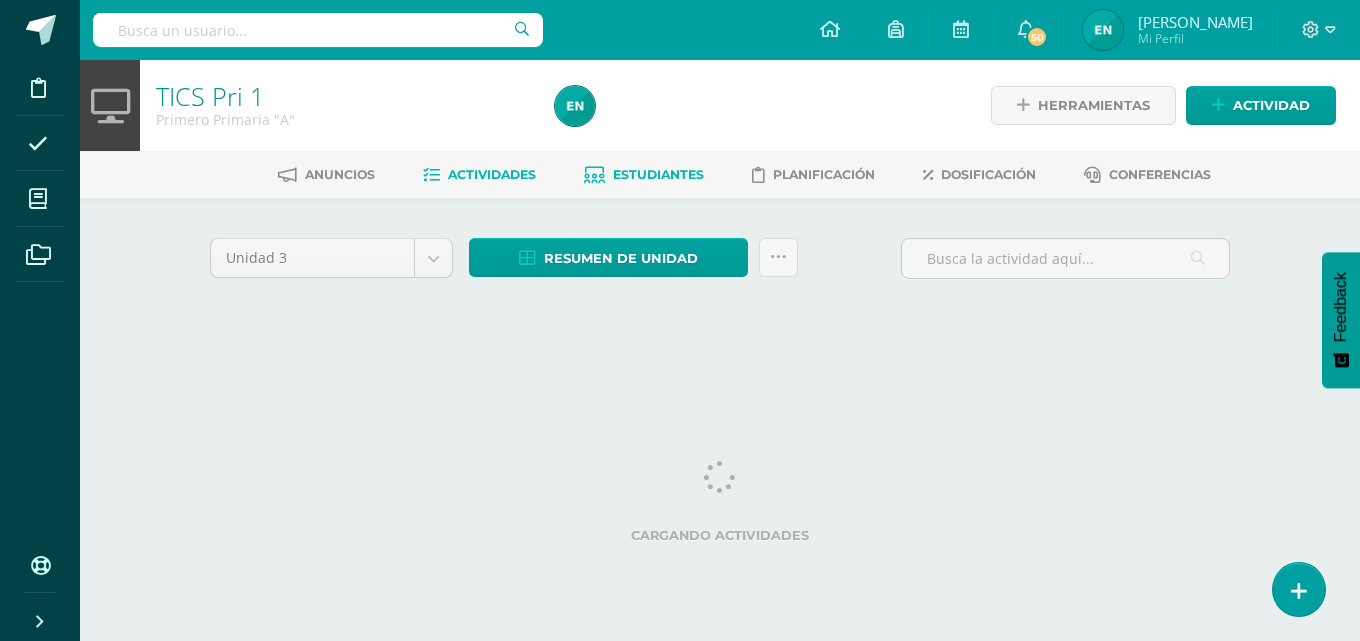 click on "Estudiantes" at bounding box center (658, 174) 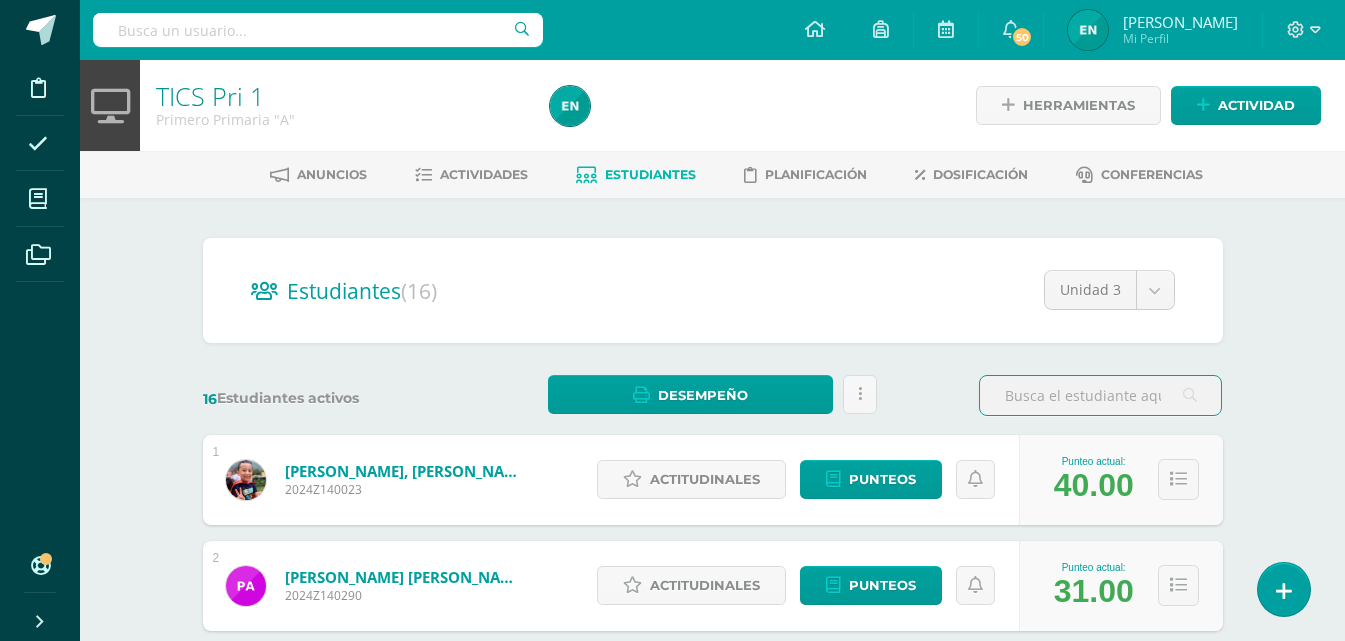 scroll, scrollTop: 200, scrollLeft: 0, axis: vertical 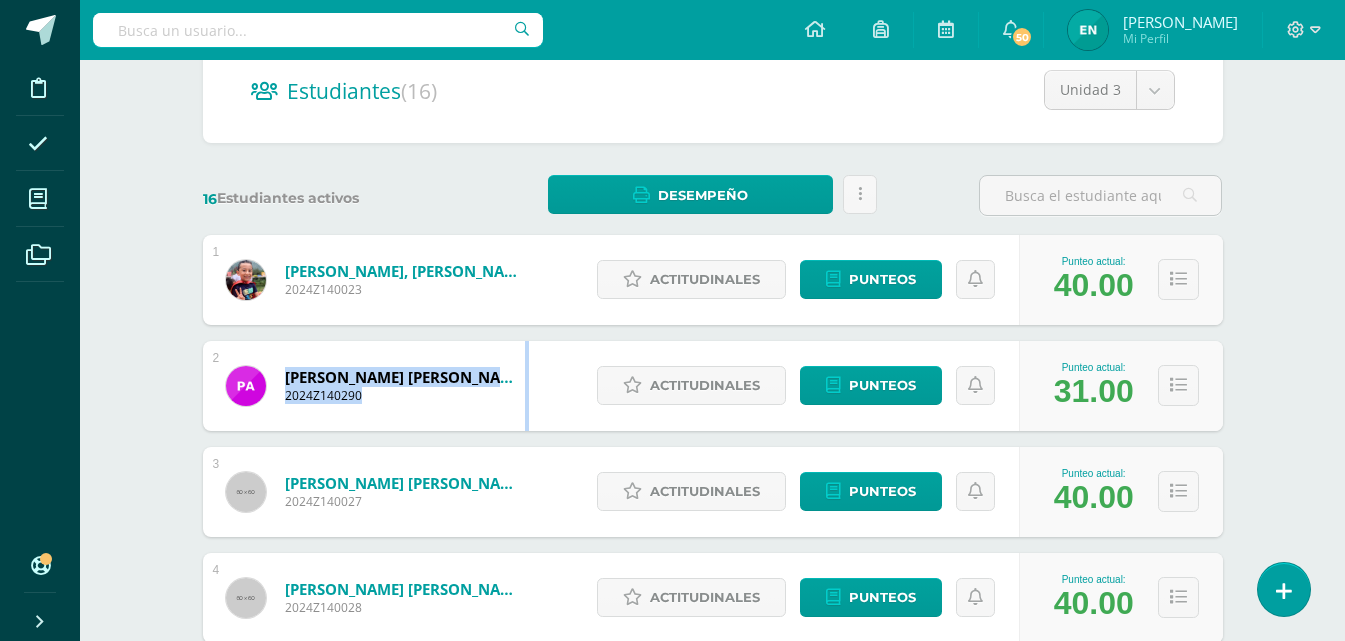 drag, startPoint x: 486, startPoint y: 379, endPoint x: 284, endPoint y: 371, distance: 202.15836 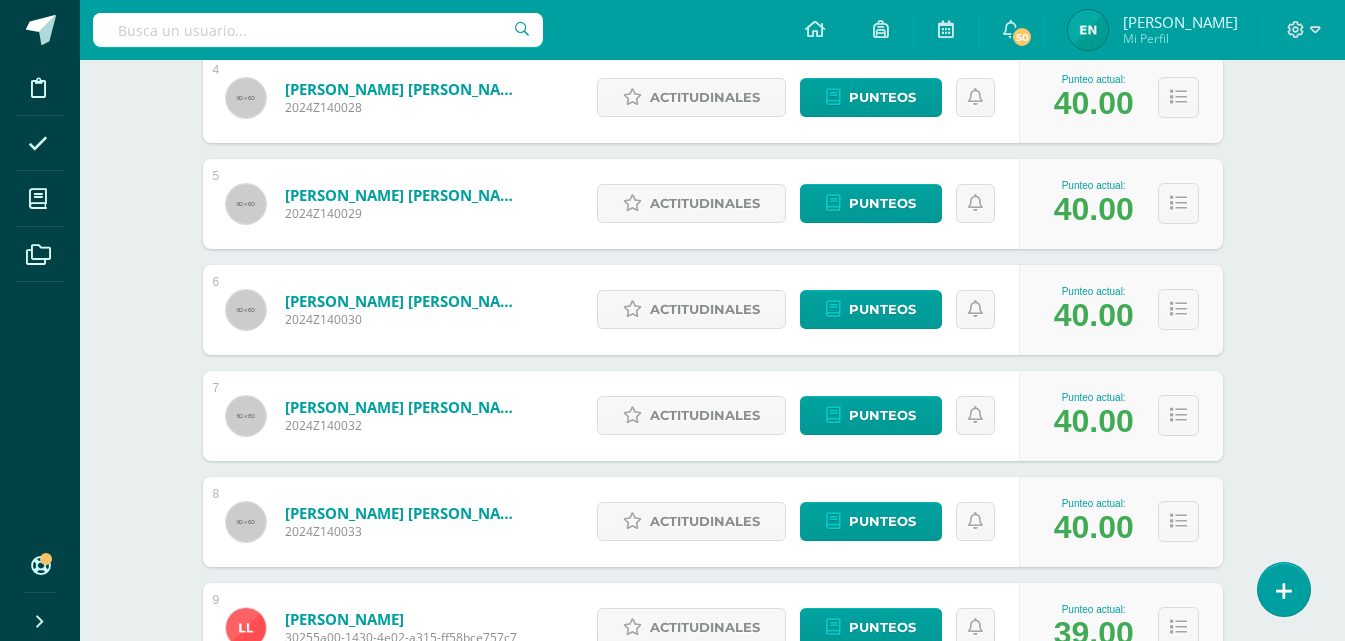 scroll, scrollTop: 0, scrollLeft: 0, axis: both 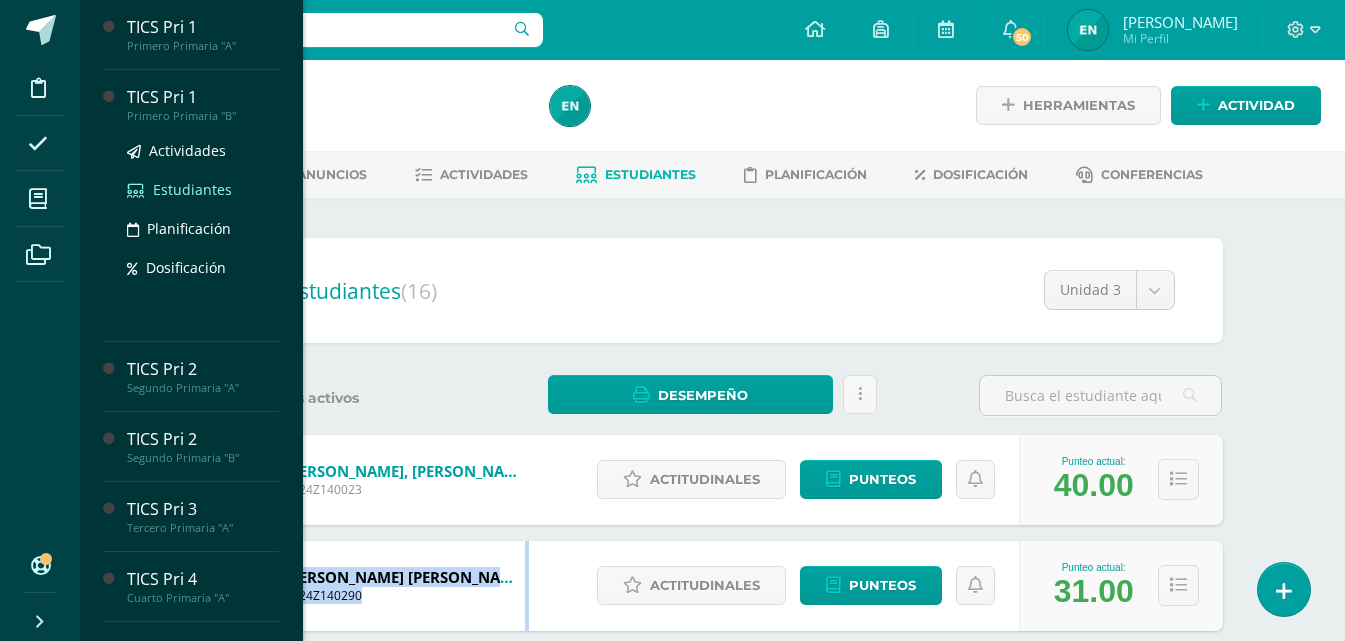 click on "Estudiantes" at bounding box center [192, 189] 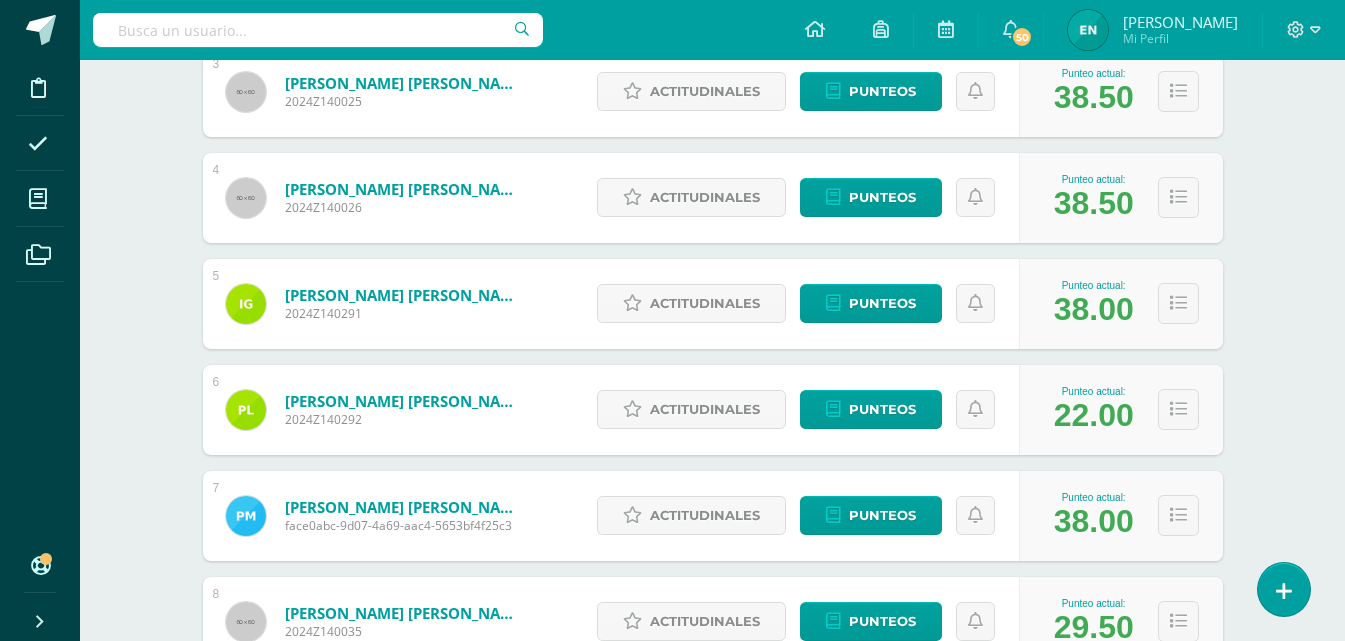 scroll, scrollTop: 900, scrollLeft: 0, axis: vertical 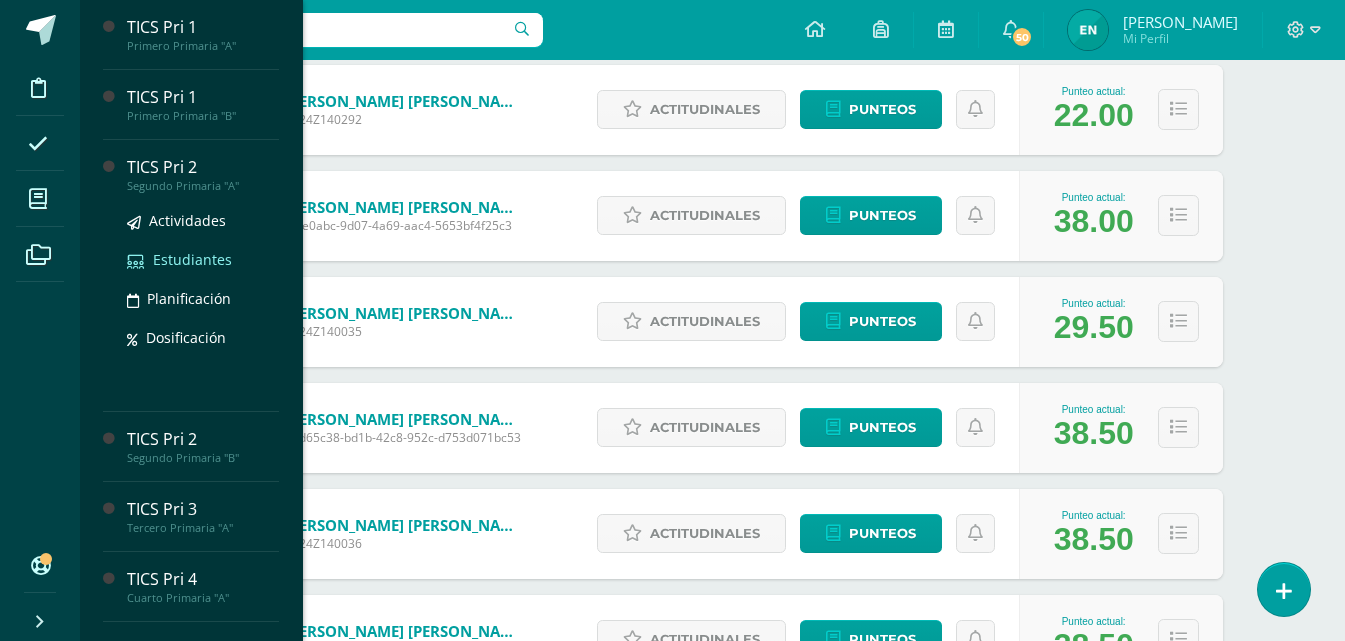 click on "Estudiantes" at bounding box center [192, 259] 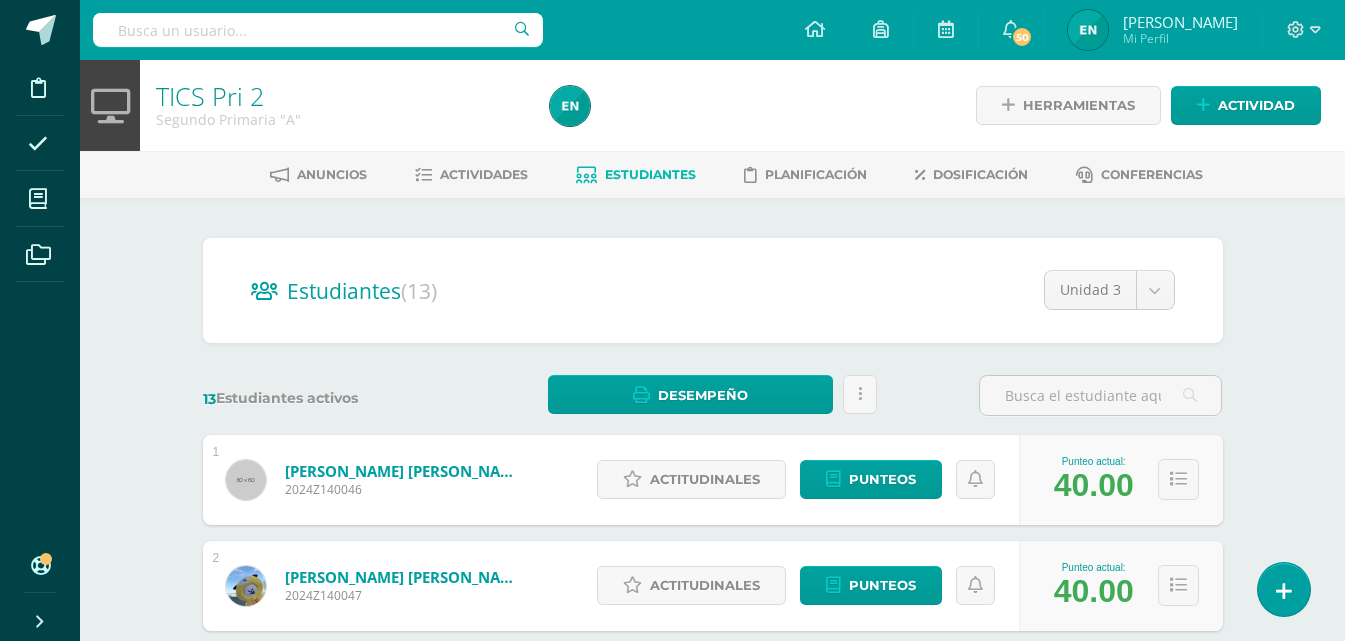 scroll, scrollTop: 300, scrollLeft: 0, axis: vertical 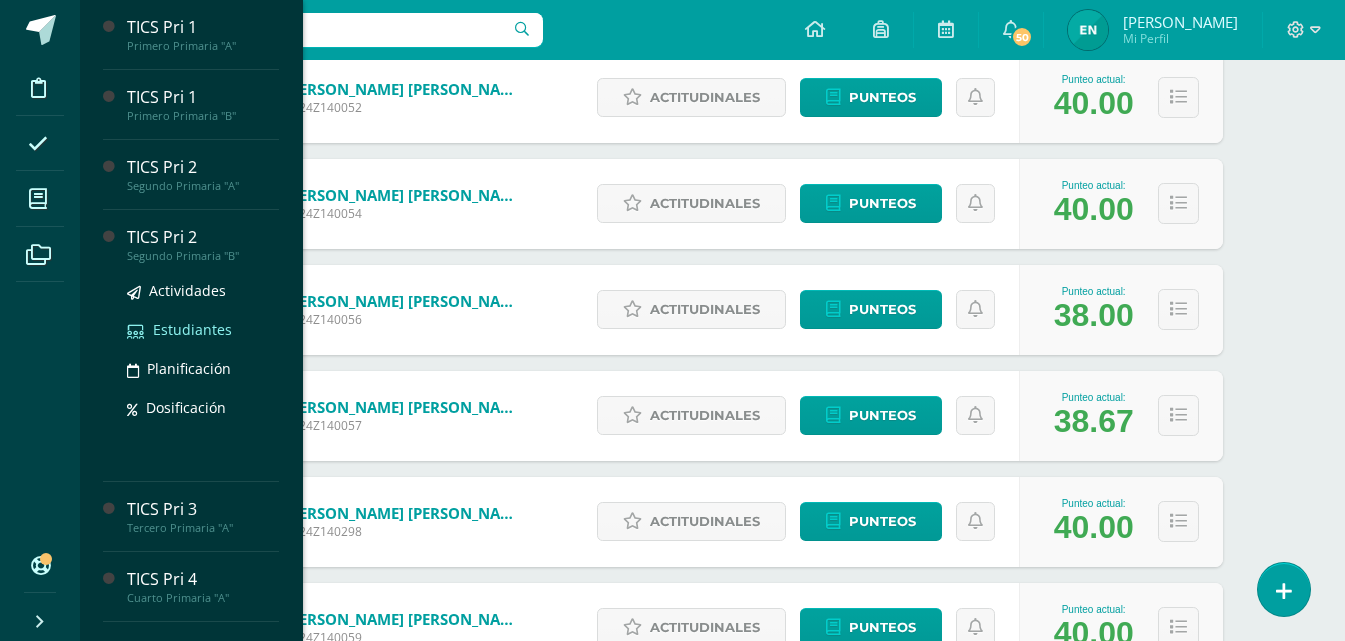 click on "Estudiantes" at bounding box center (192, 329) 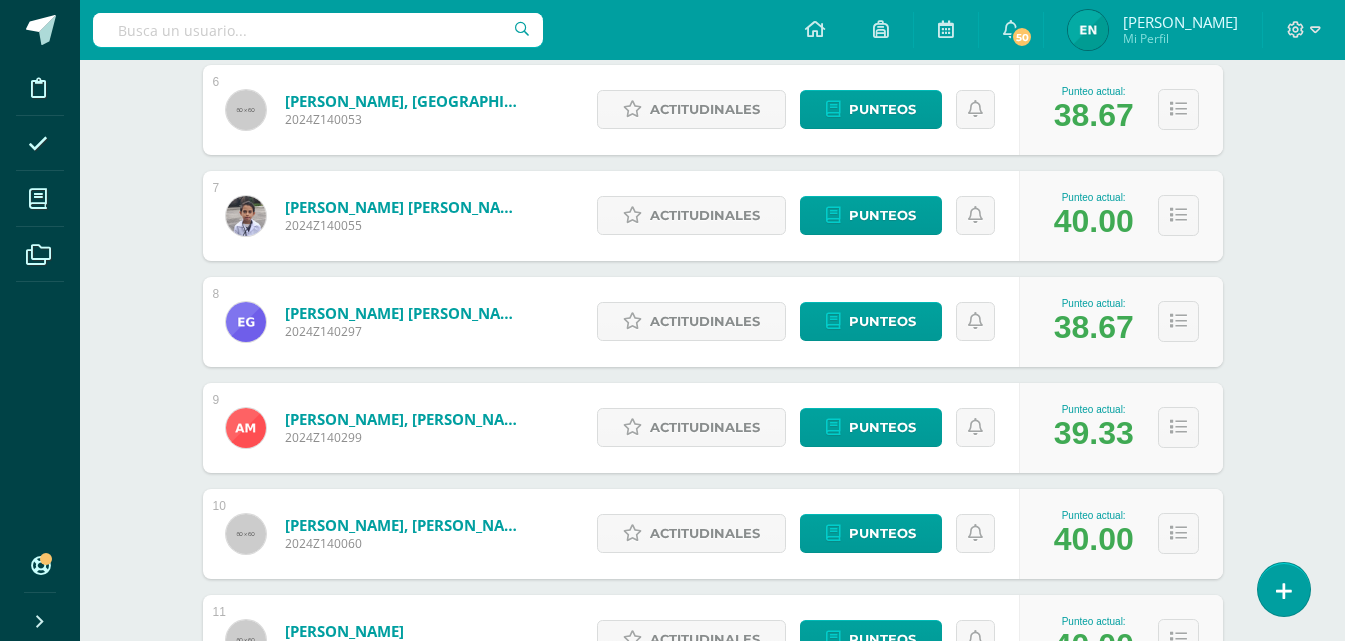scroll, scrollTop: 1000, scrollLeft: 0, axis: vertical 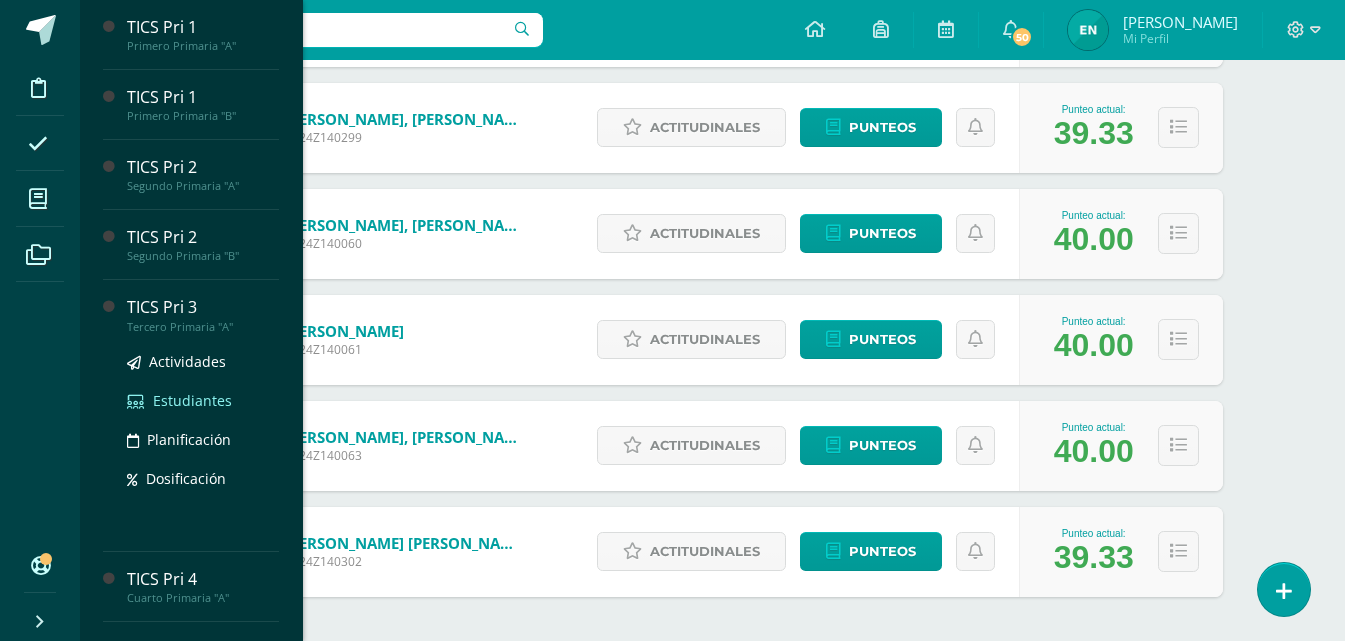 click on "Estudiantes" at bounding box center [203, 400] 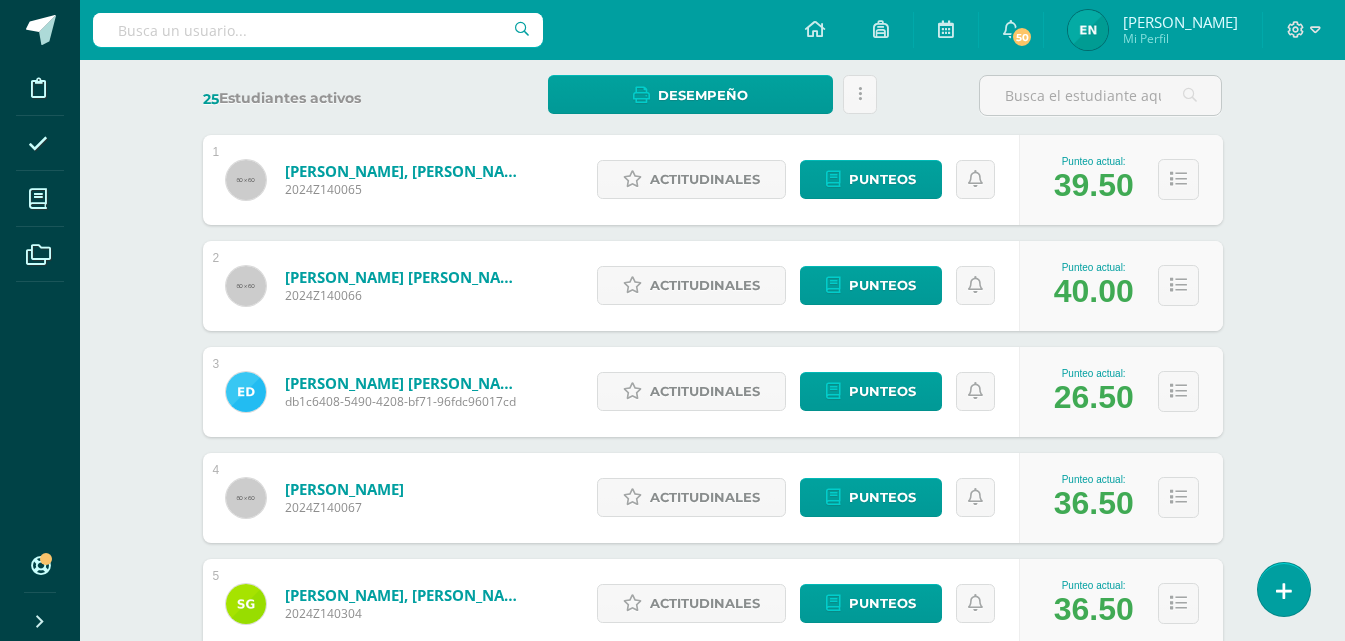 scroll, scrollTop: 400, scrollLeft: 0, axis: vertical 